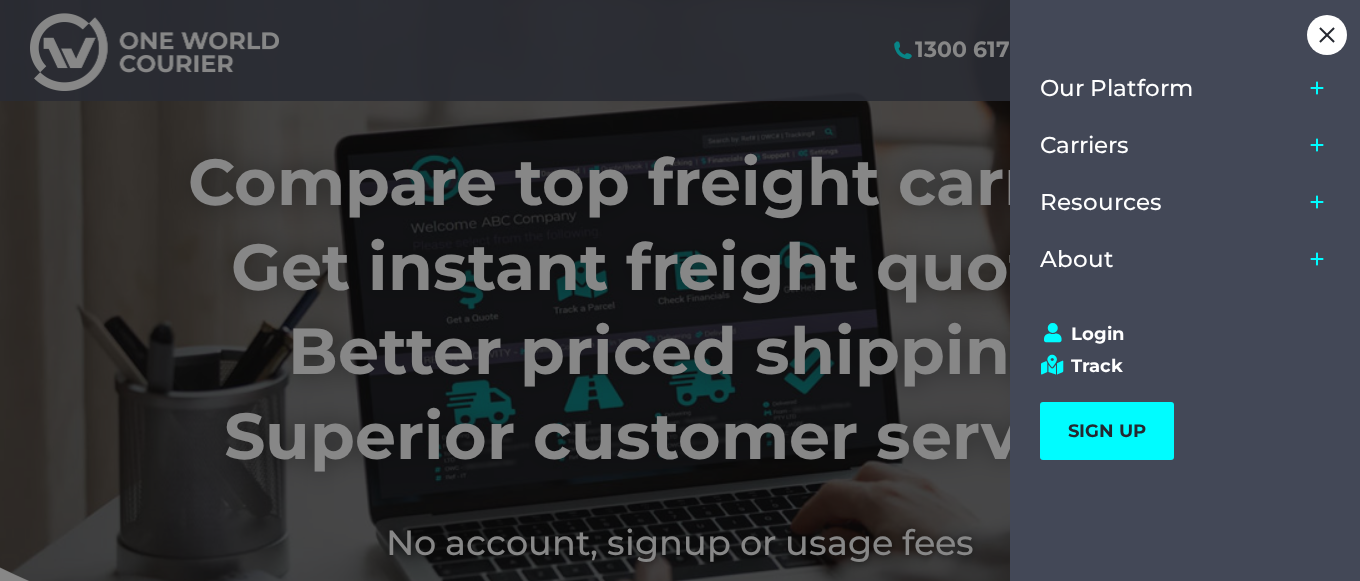 scroll, scrollTop: 0, scrollLeft: 0, axis: both 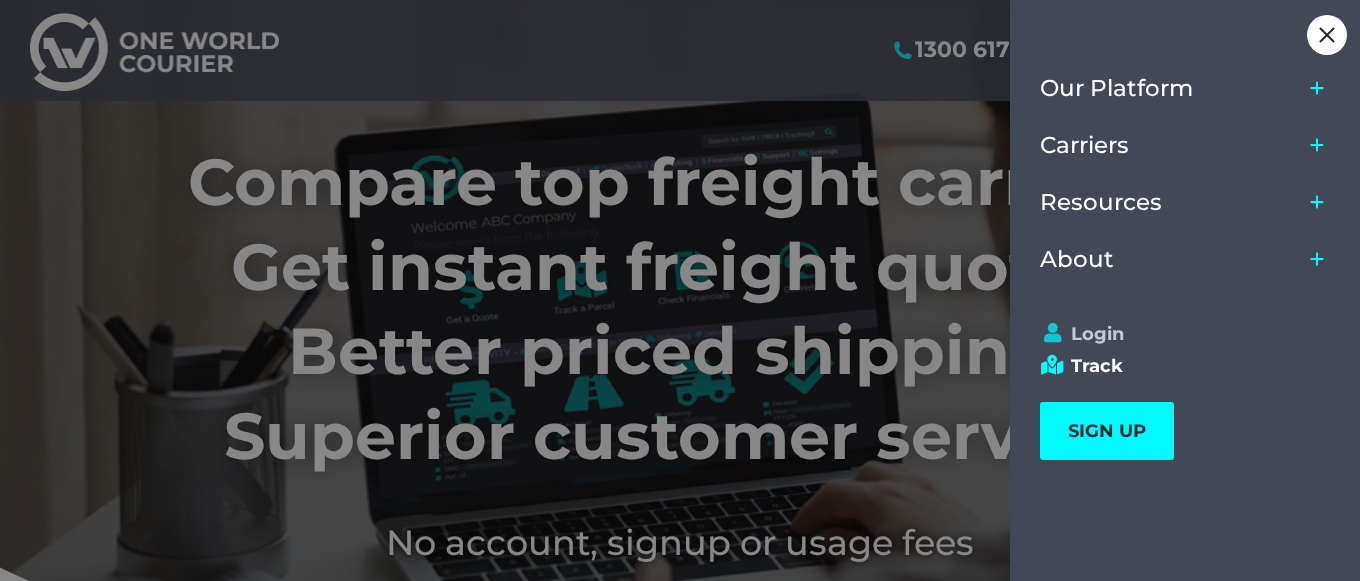 click on "Login" at bounding box center (1176, 334) 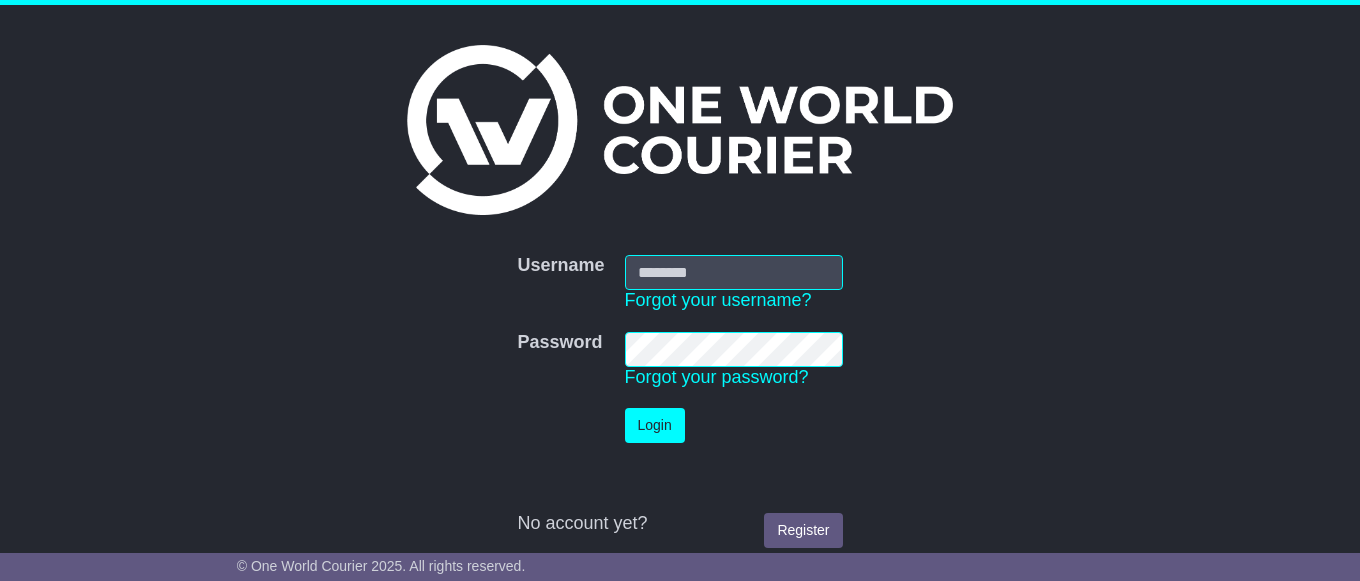 scroll, scrollTop: 0, scrollLeft: 0, axis: both 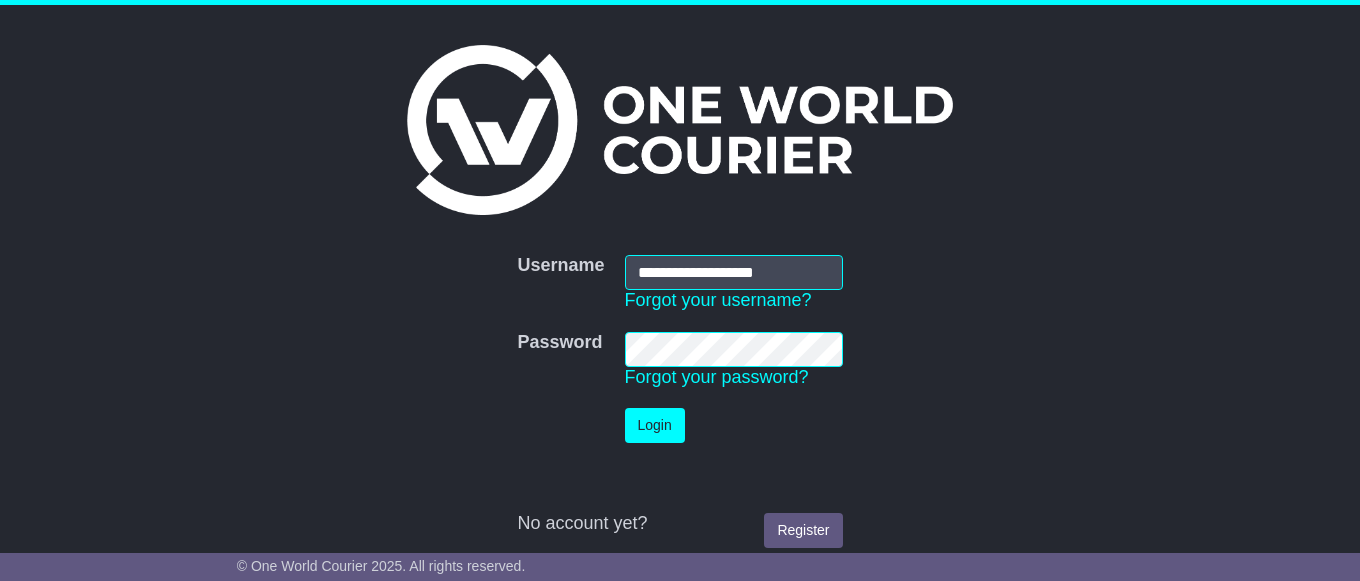 type on "**********" 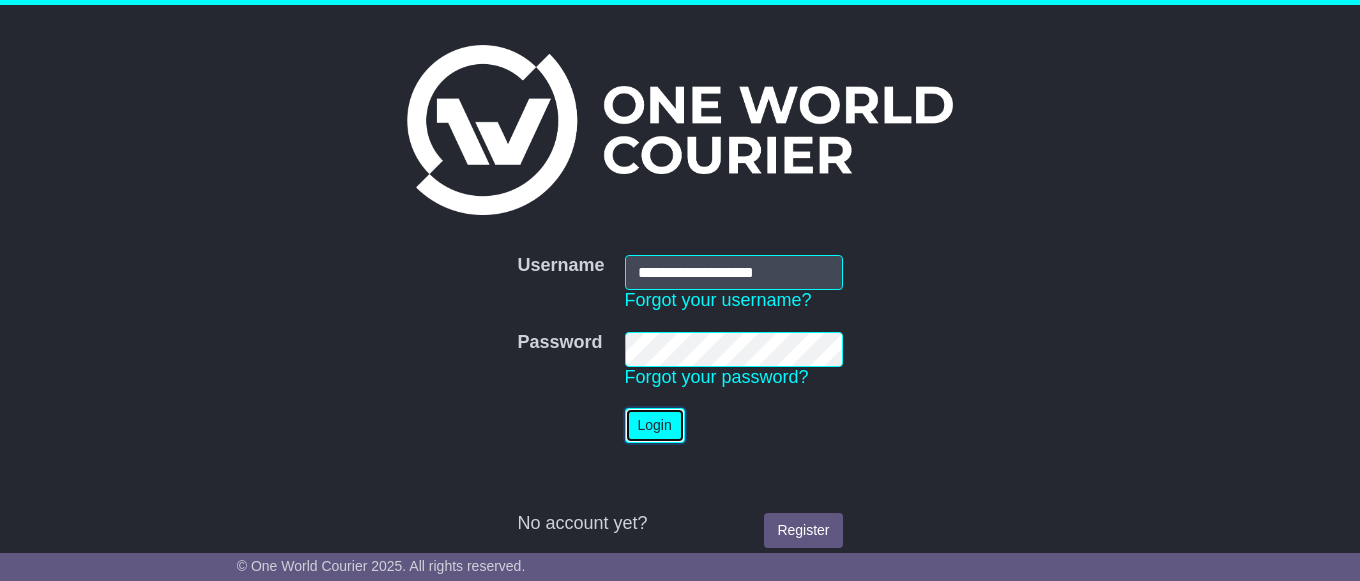 click on "Login" at bounding box center [655, 425] 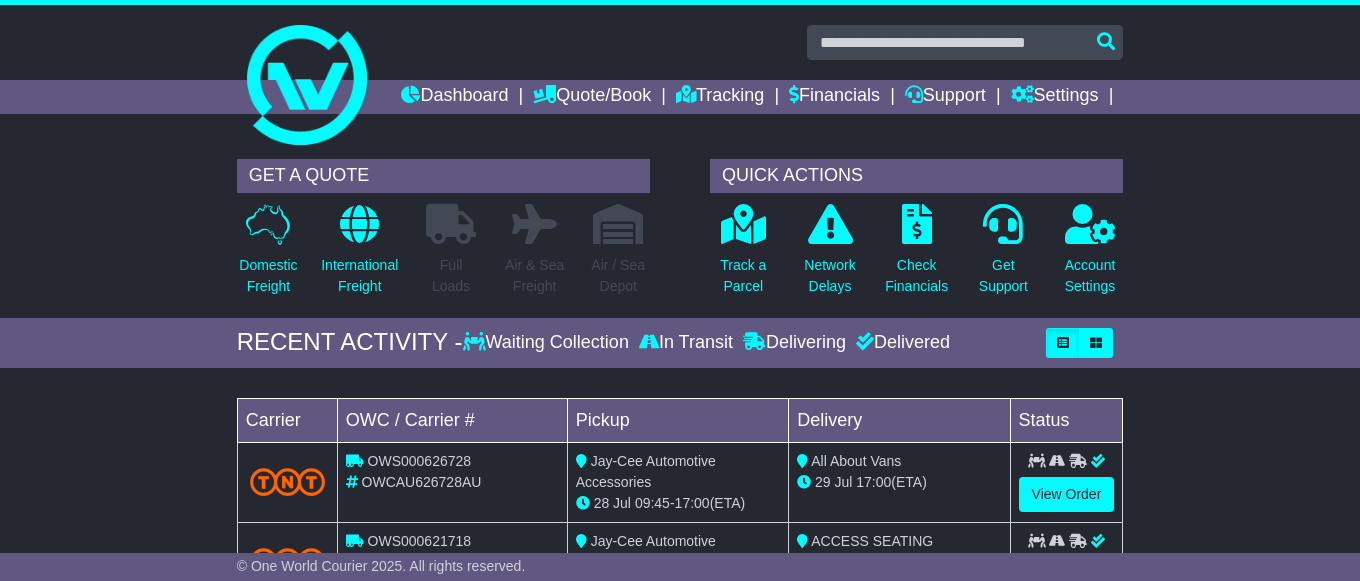 scroll, scrollTop: 0, scrollLeft: 0, axis: both 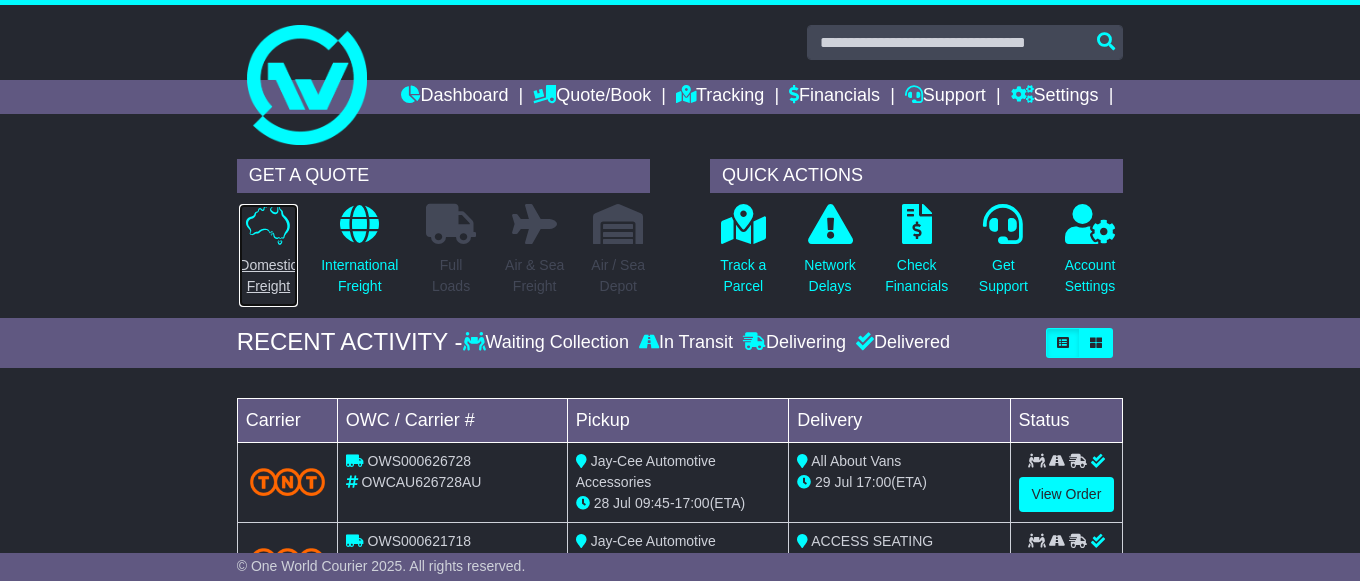 click at bounding box center (268, 224) 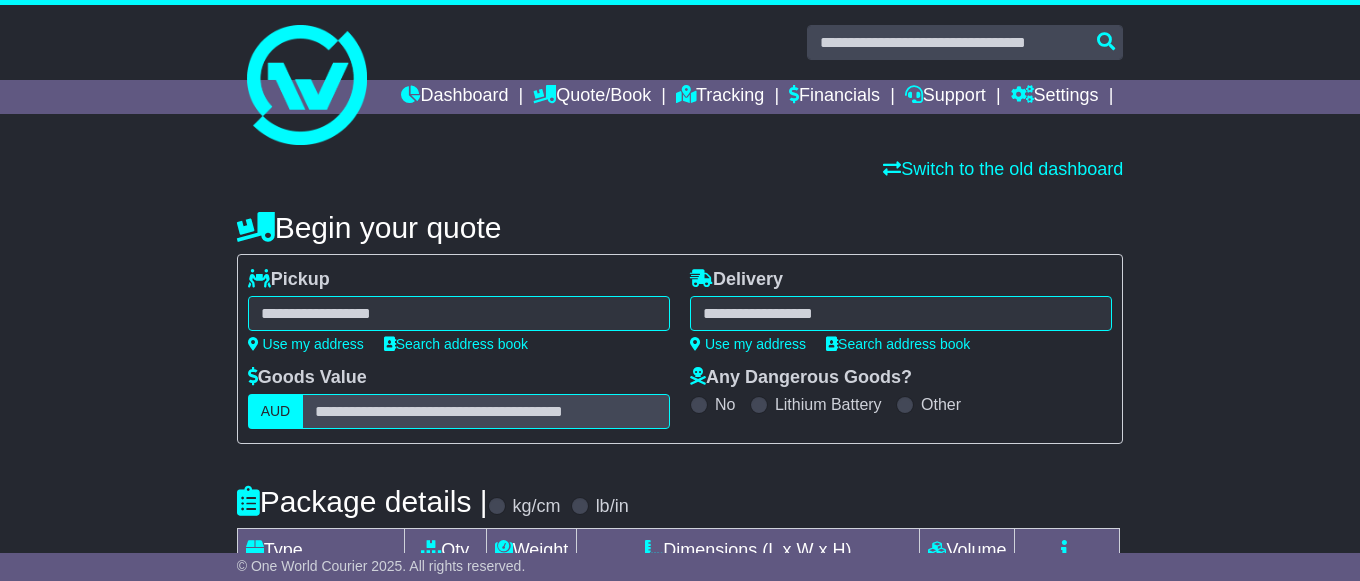 scroll, scrollTop: 0, scrollLeft: 0, axis: both 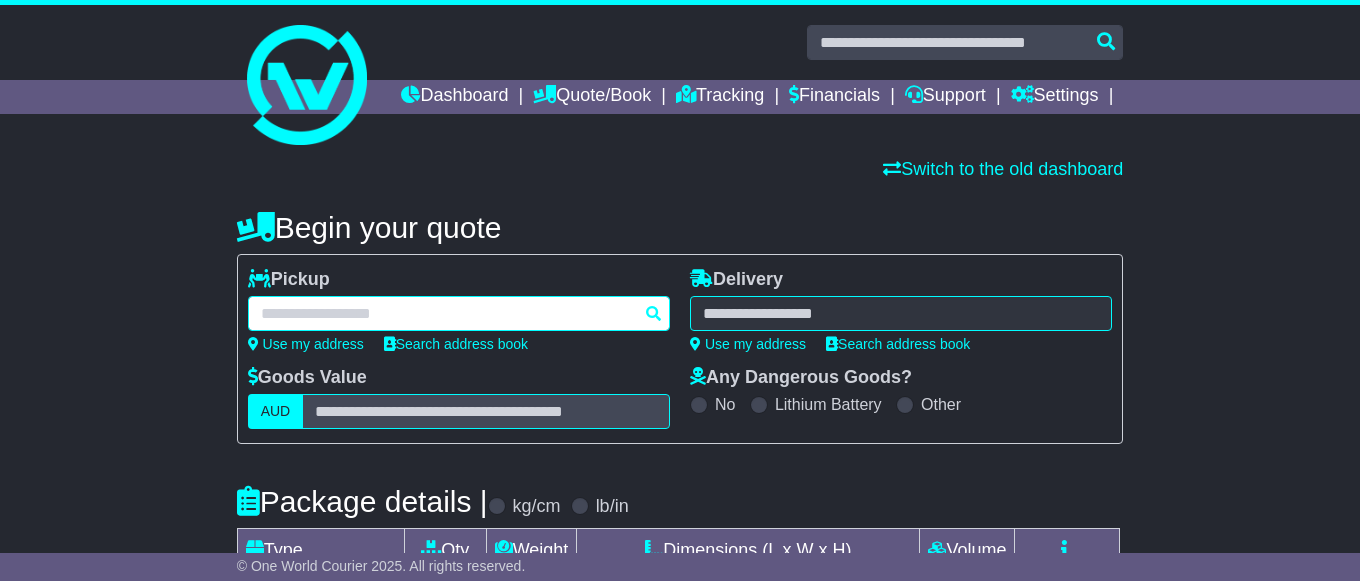 click at bounding box center [459, 313] 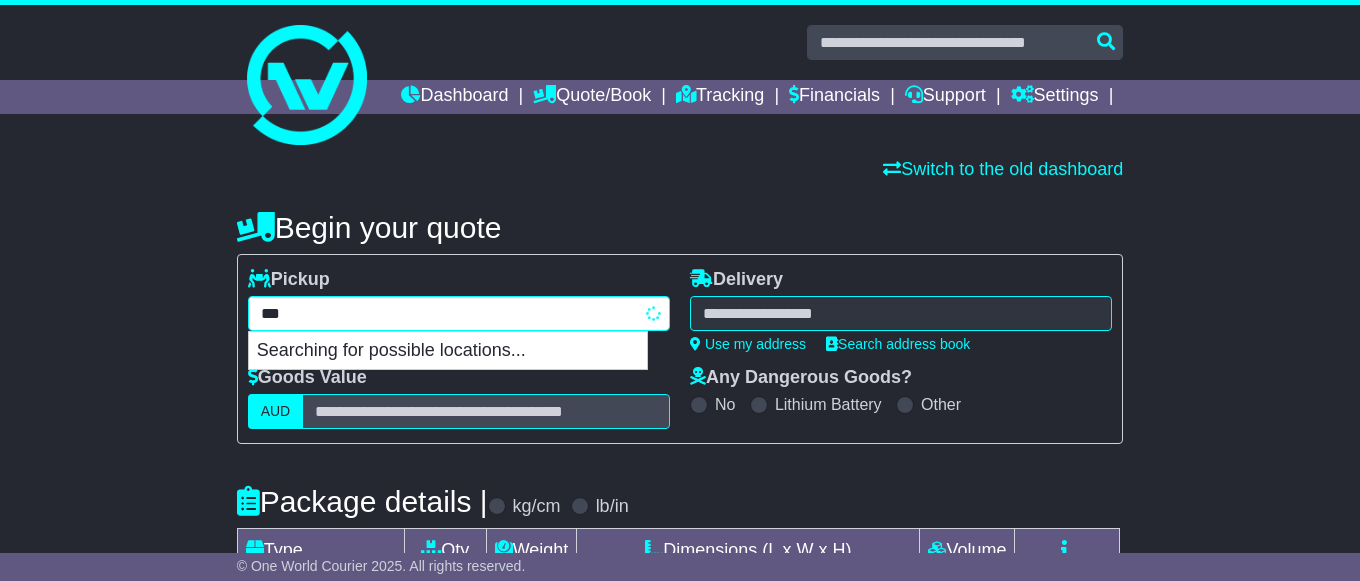 type on "****" 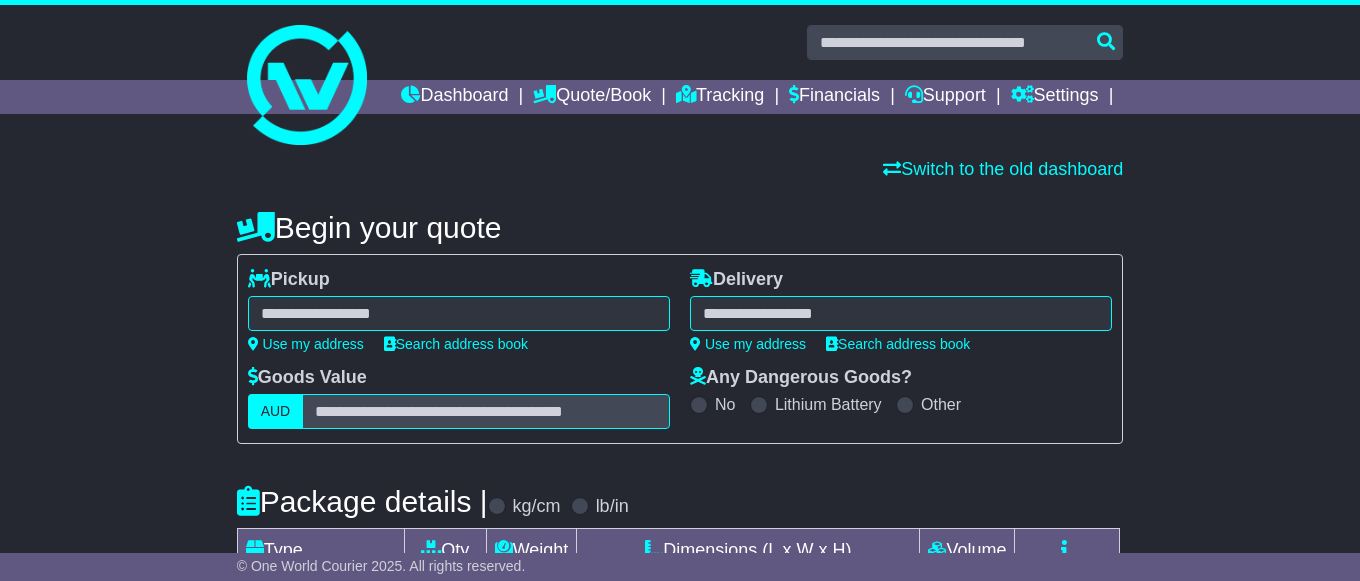 click on "**** 4209 COOMERA 4209 PIMPAMA 4209 UPPER COOMERA 4209 WILLOW VALE 4209" at bounding box center [459, 313] 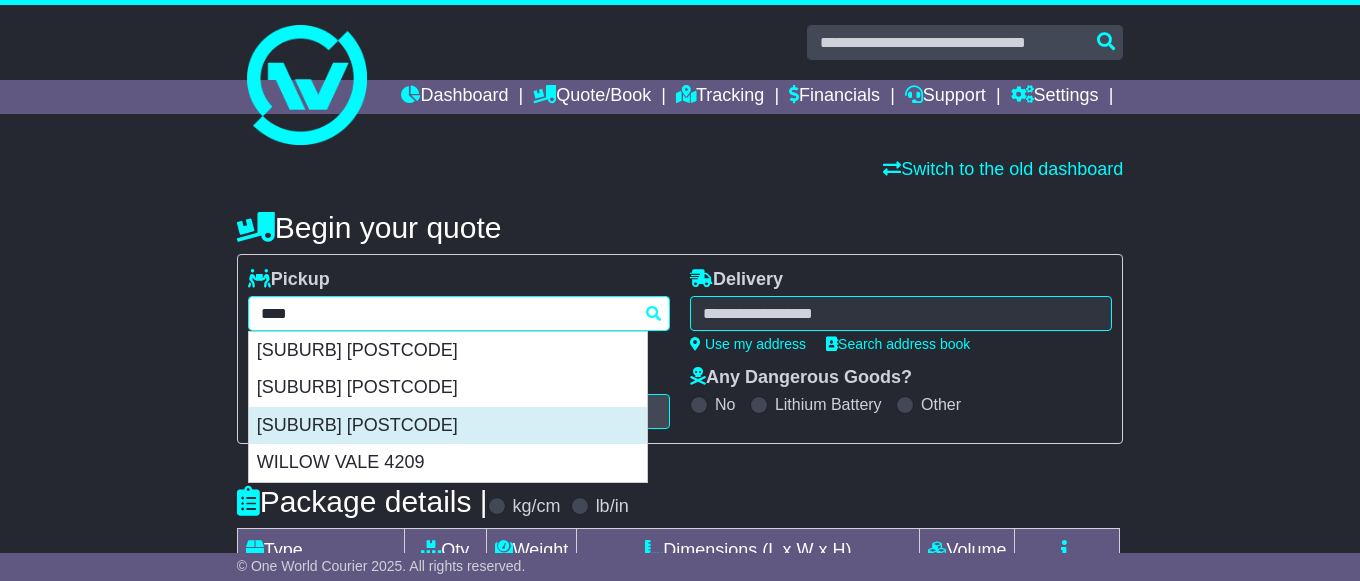 click on "UPPER COOMERA 4209" at bounding box center (448, 426) 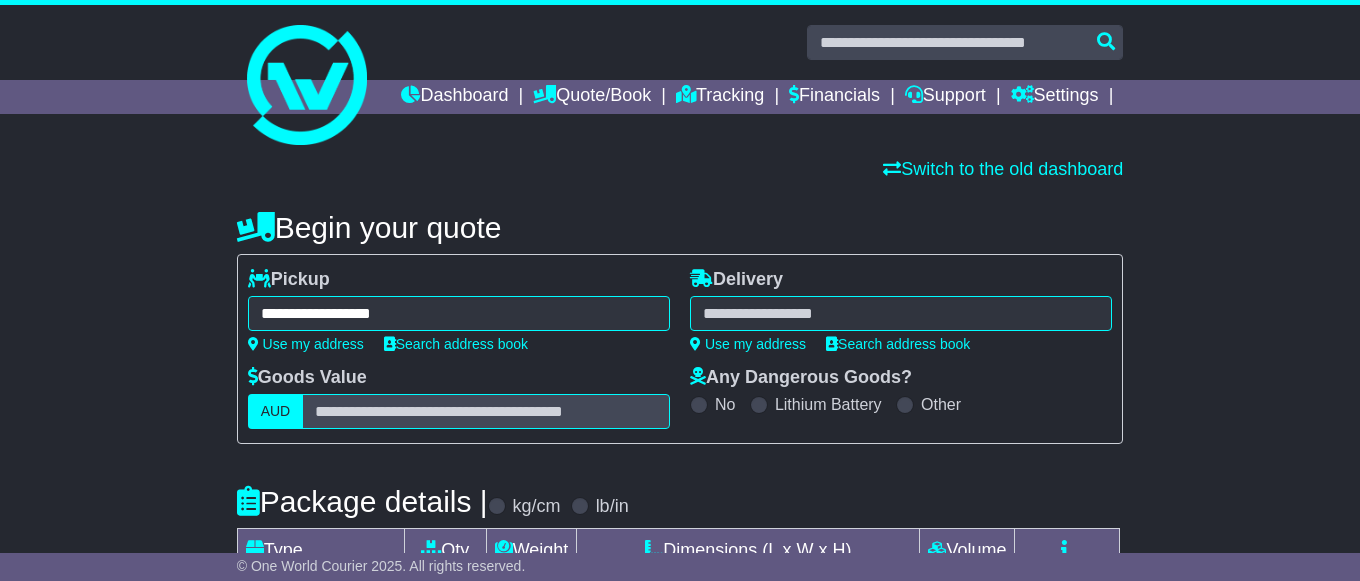 type on "**********" 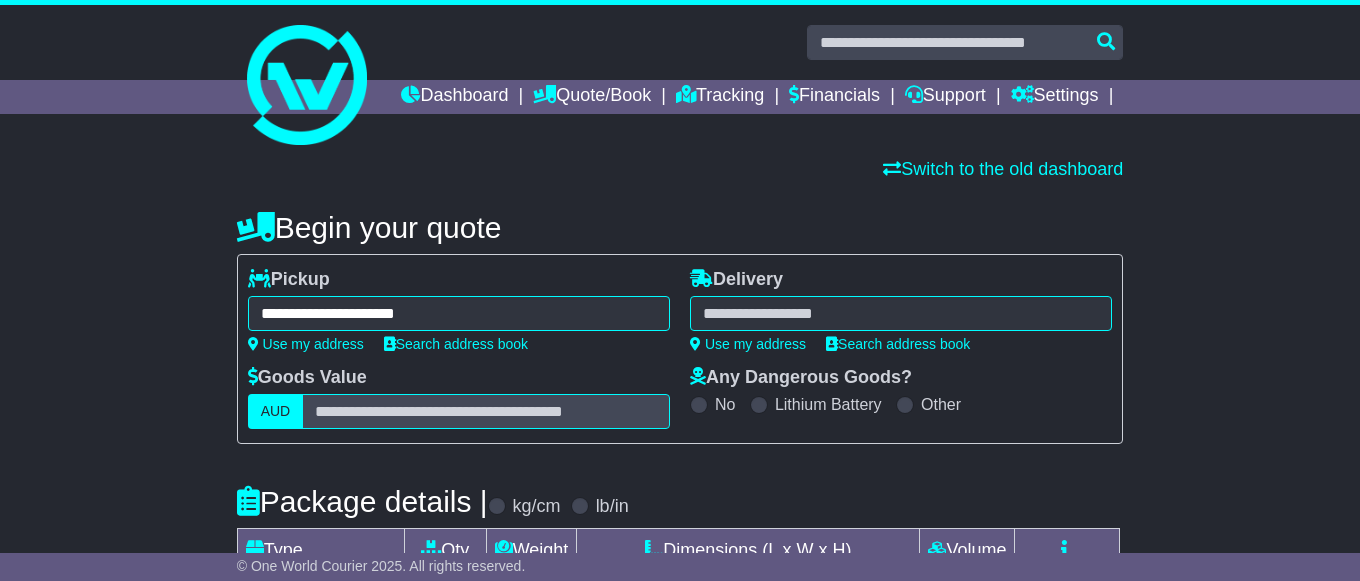 click at bounding box center [901, 313] 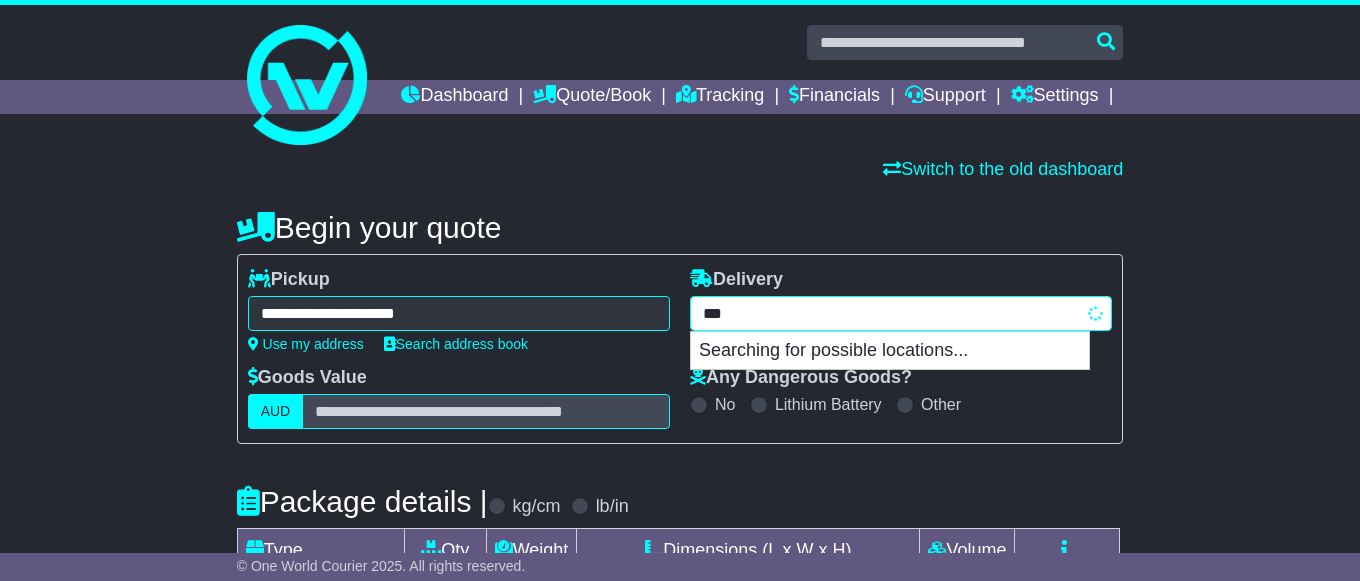 type on "****" 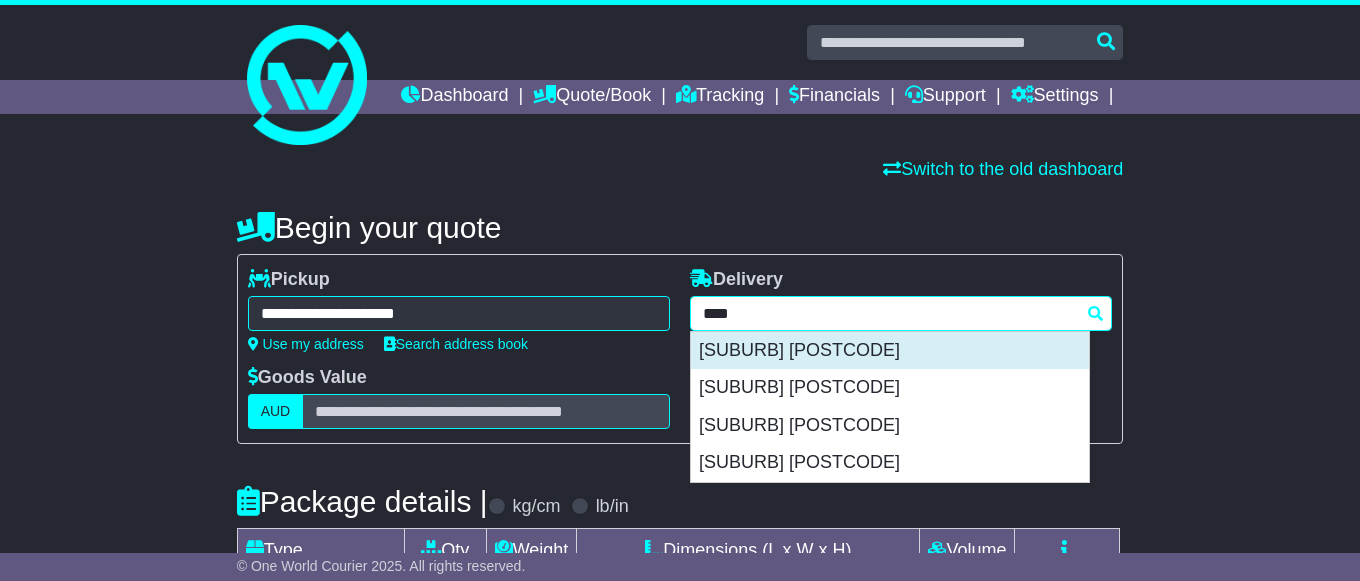 click on "ASQUITH 2077" at bounding box center (890, 351) 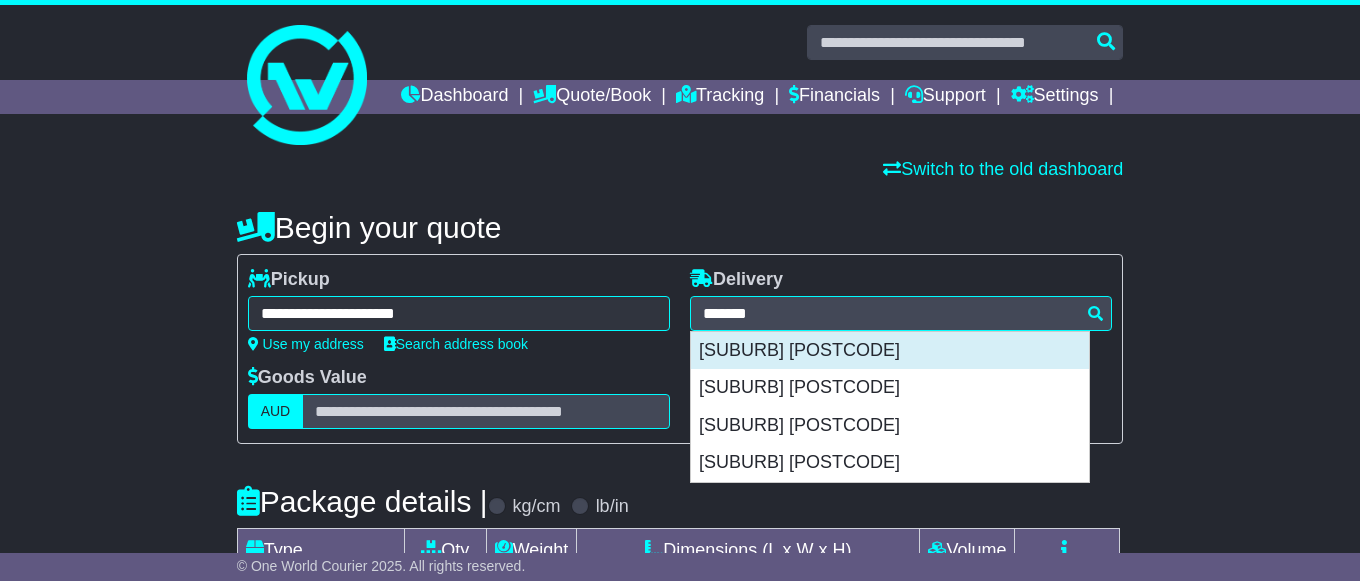 type on "**********" 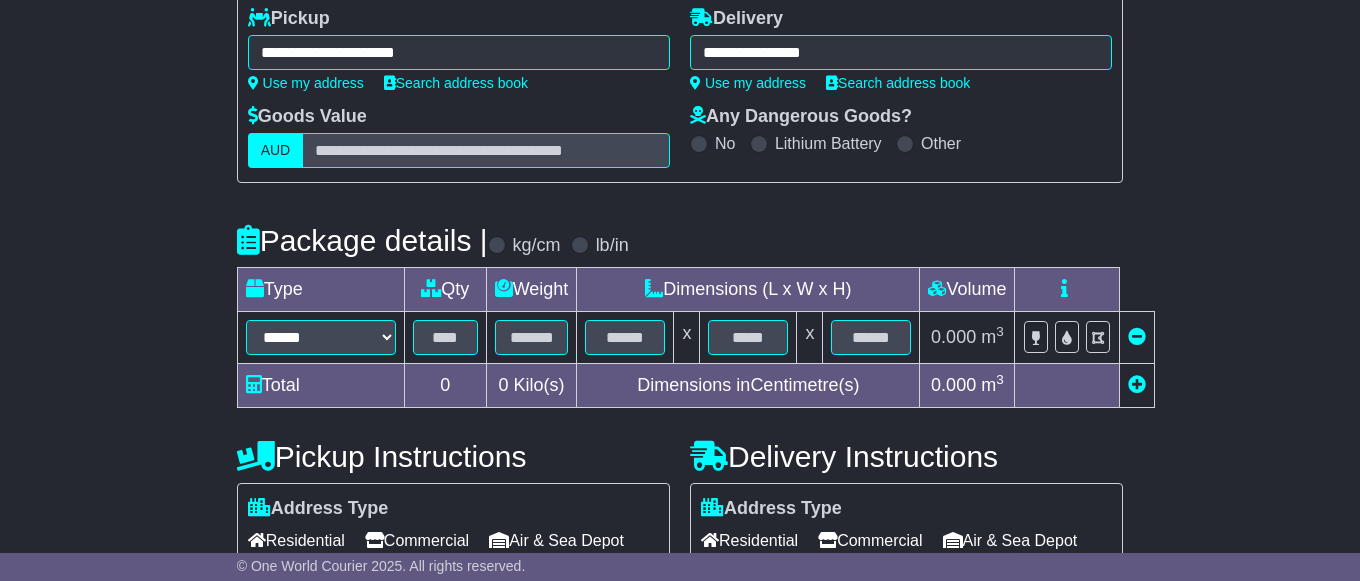 scroll, scrollTop: 306, scrollLeft: 0, axis: vertical 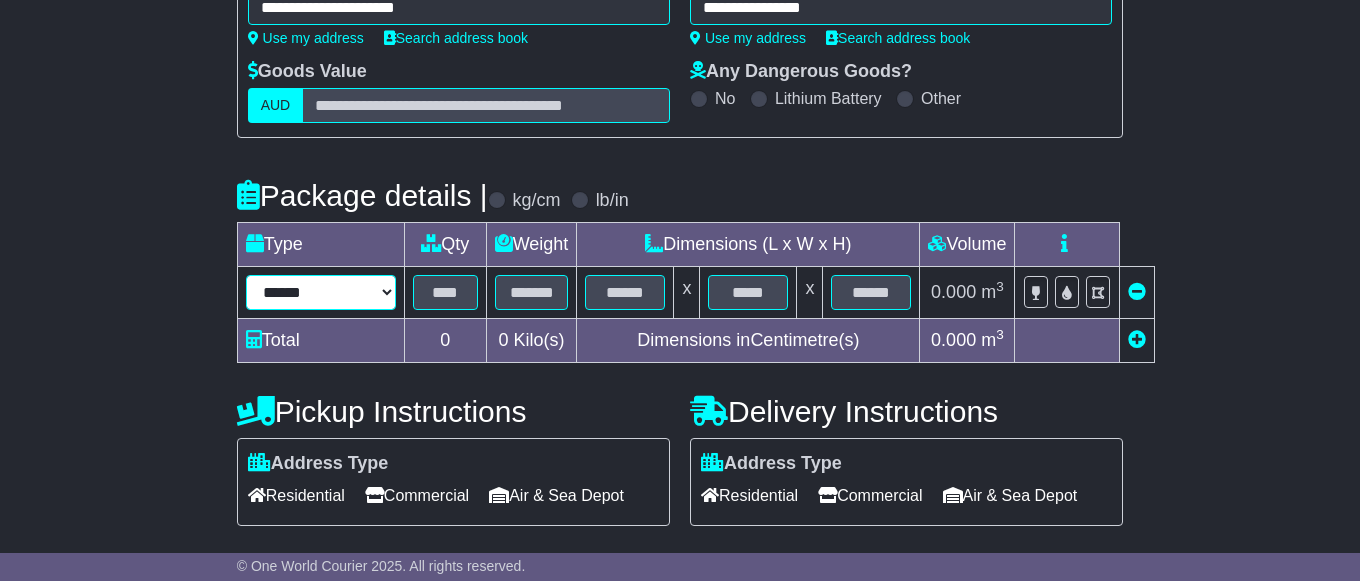 select on "*****" 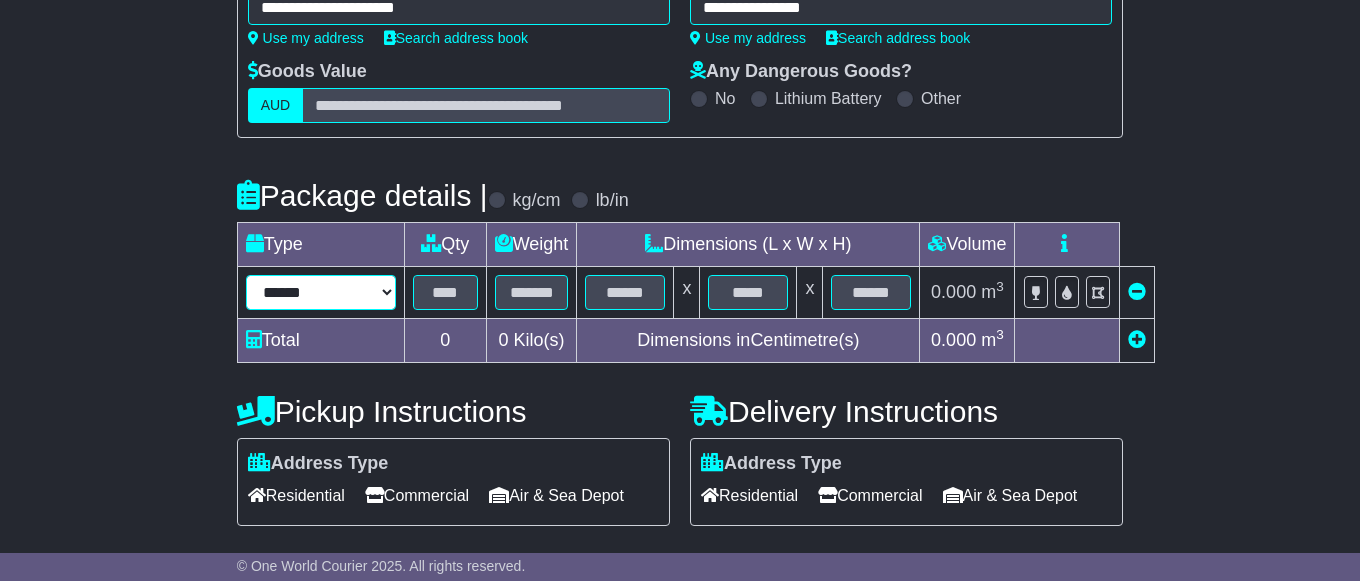 click on "******" at bounding box center [0, 0] 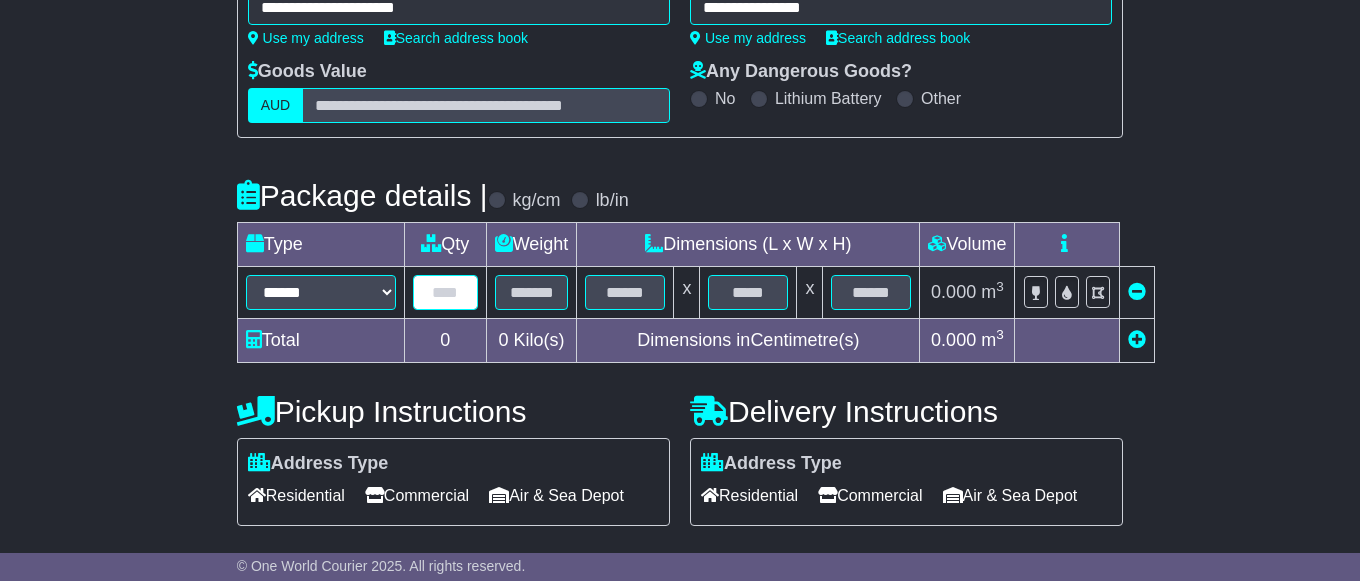 click at bounding box center (445, 292) 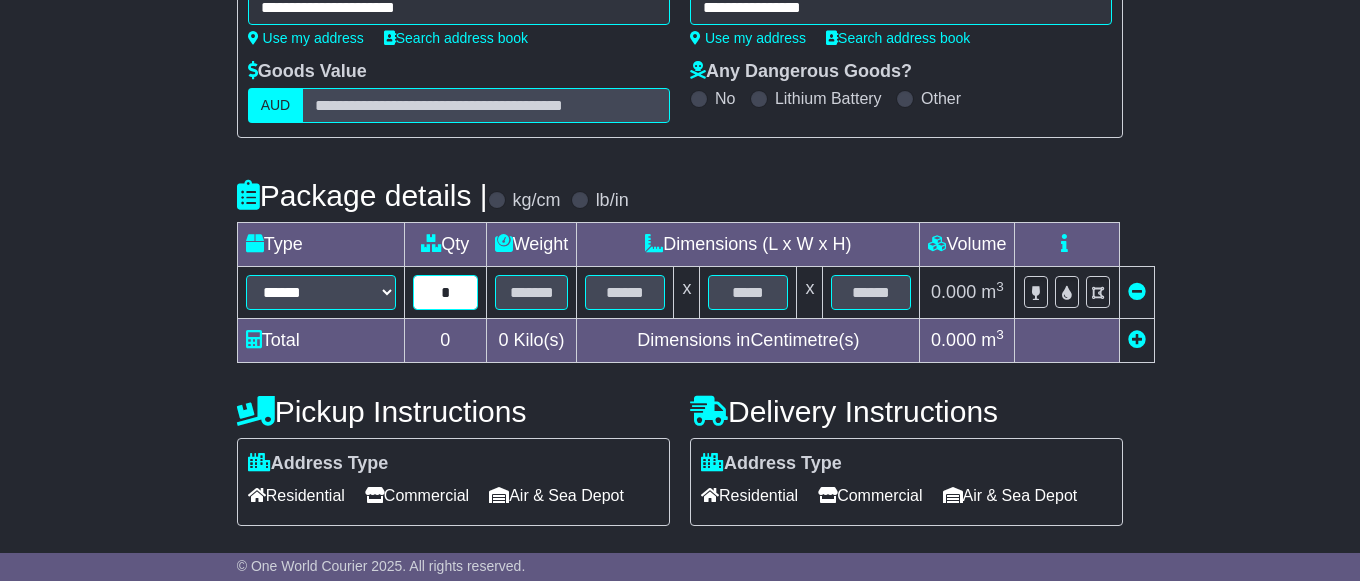 type on "*" 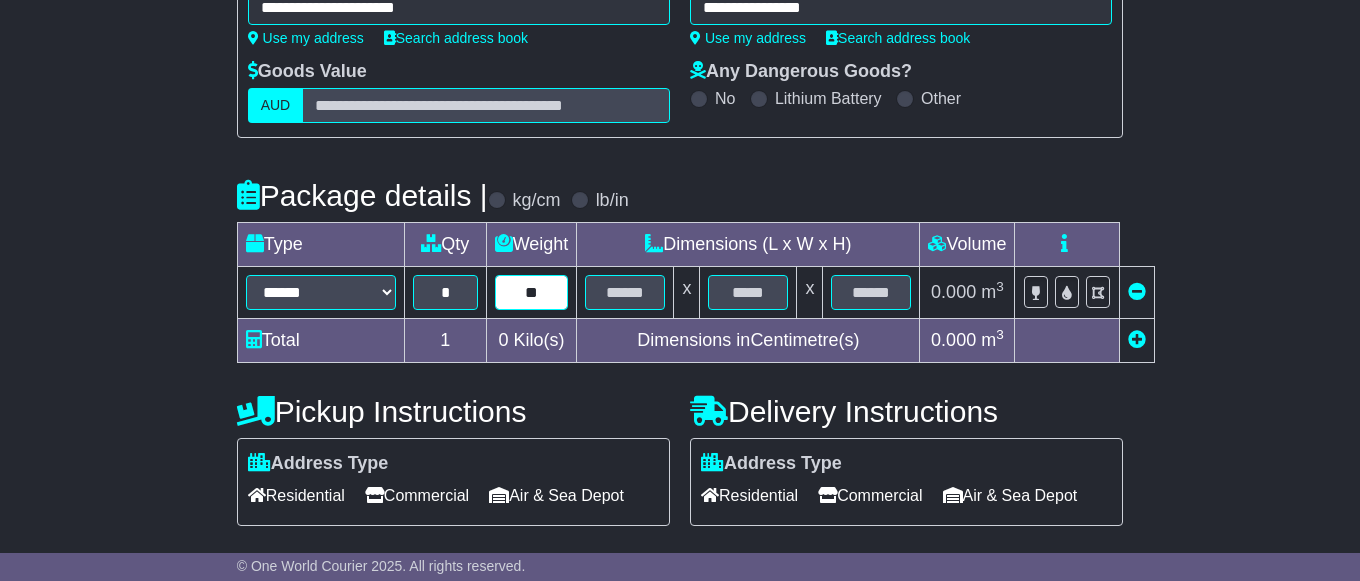 type on "**" 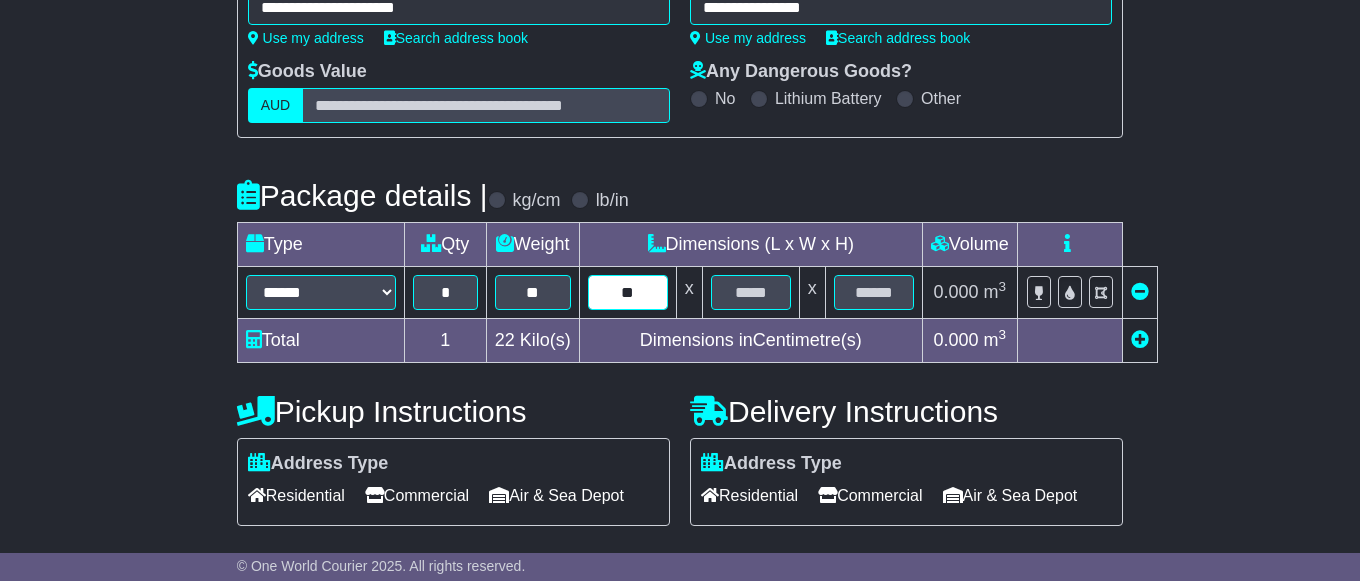 type on "**" 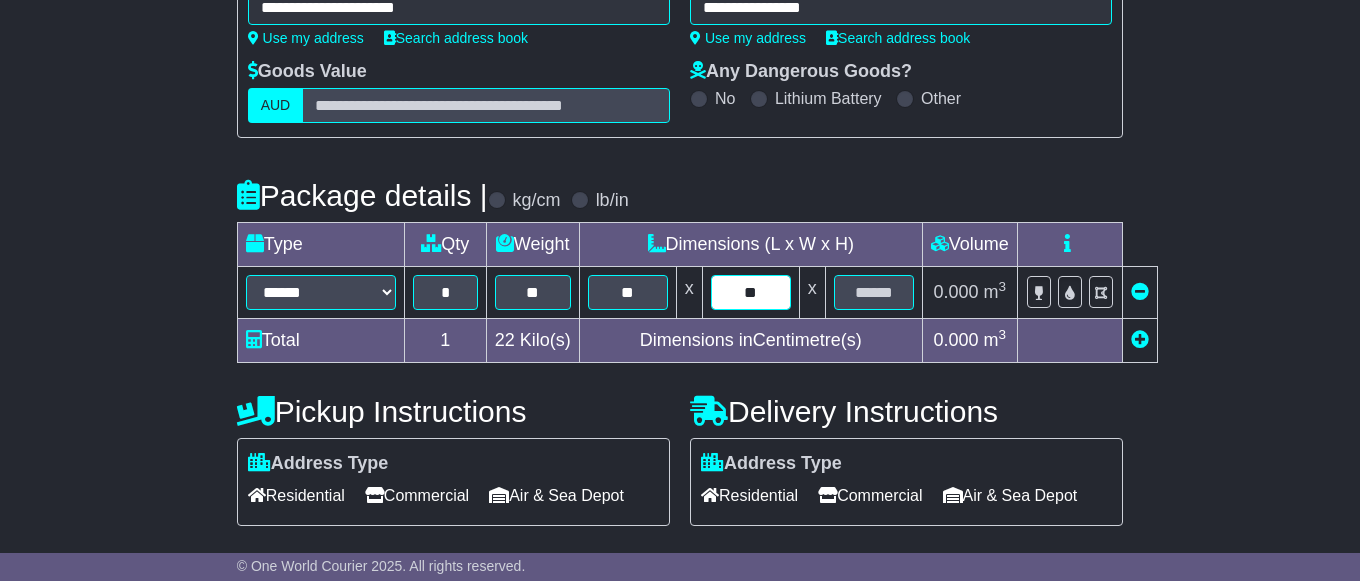type on "**" 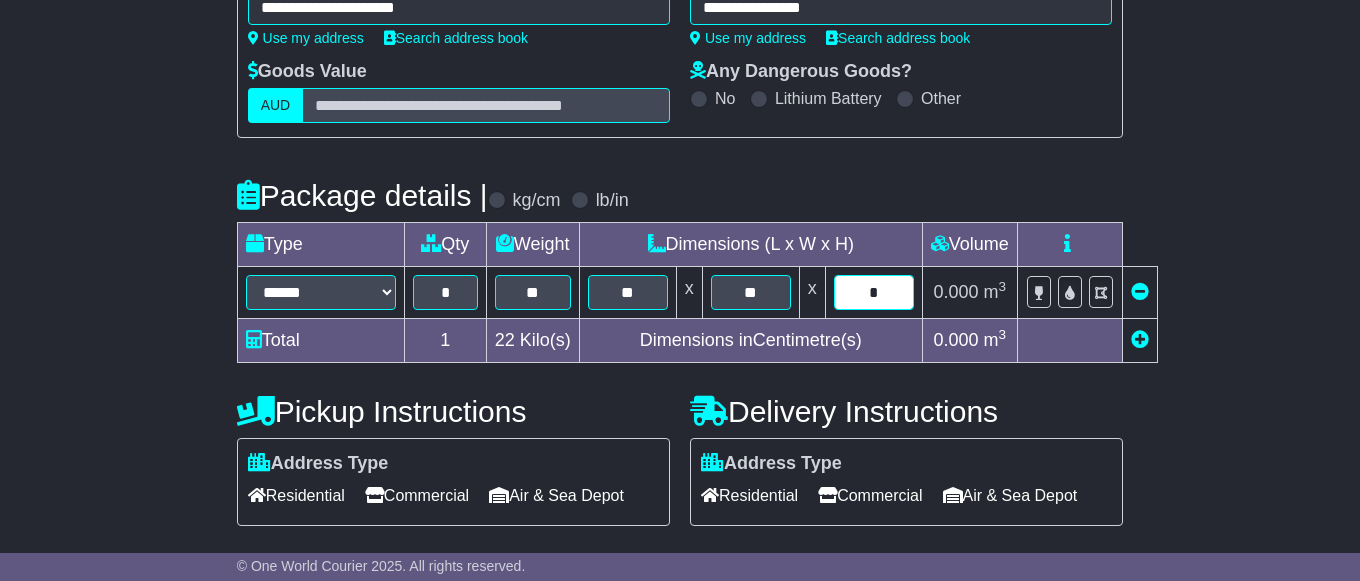type on "*" 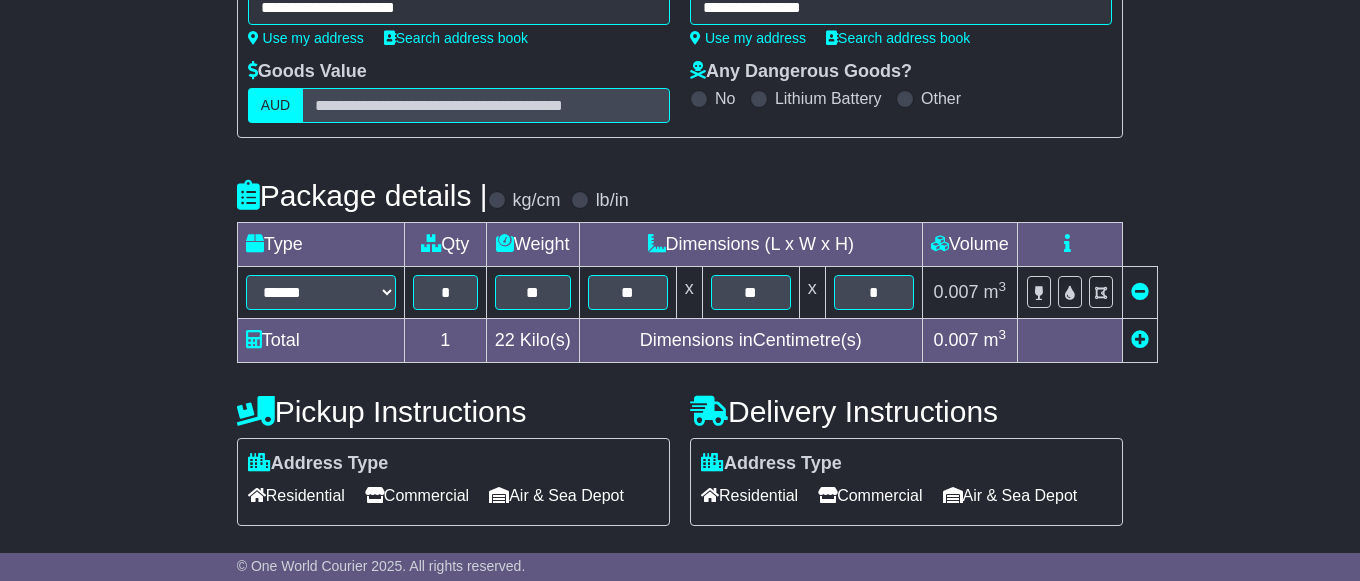 scroll, scrollTop: 510, scrollLeft: 0, axis: vertical 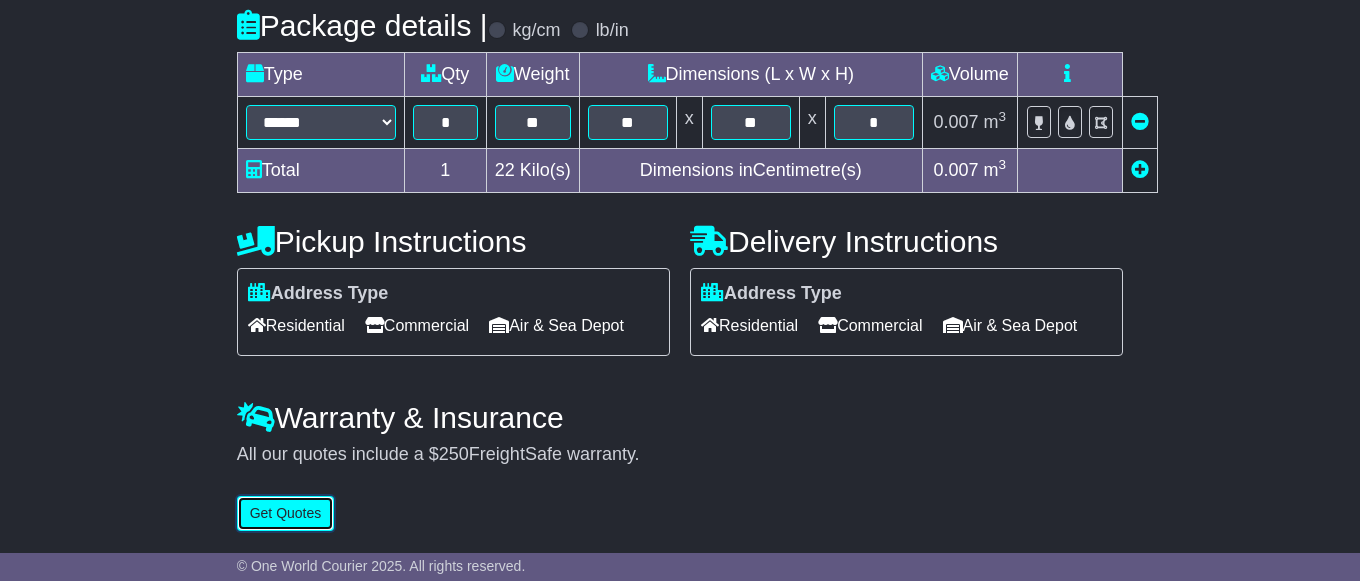 type 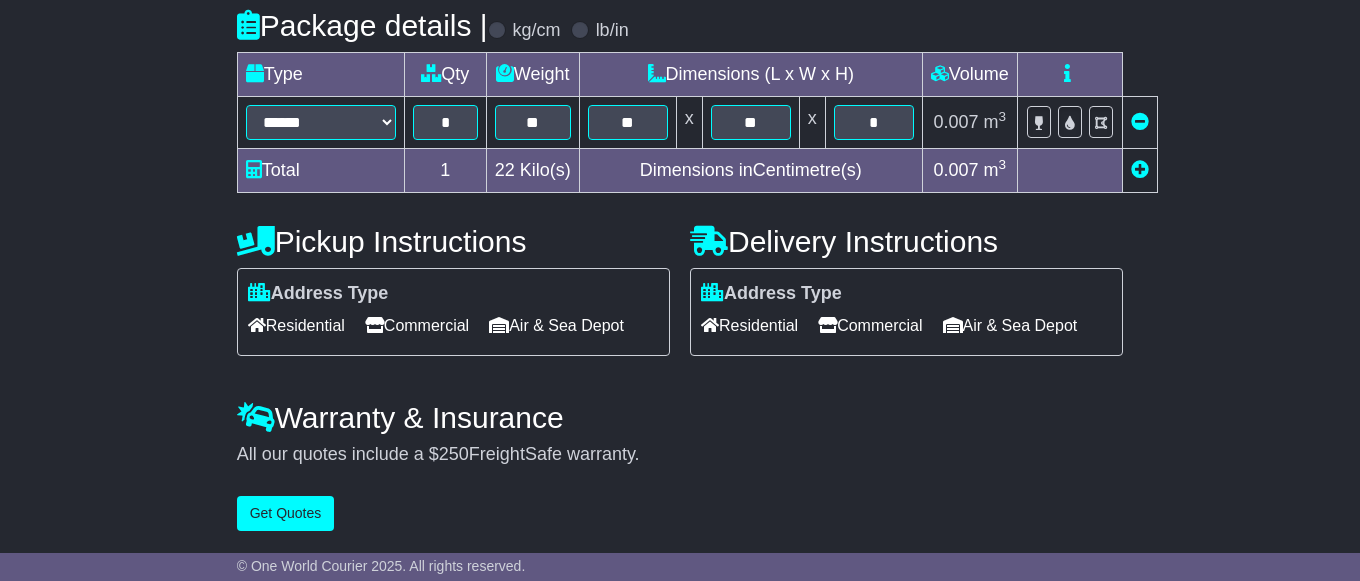 click at bounding box center [1140, 169] 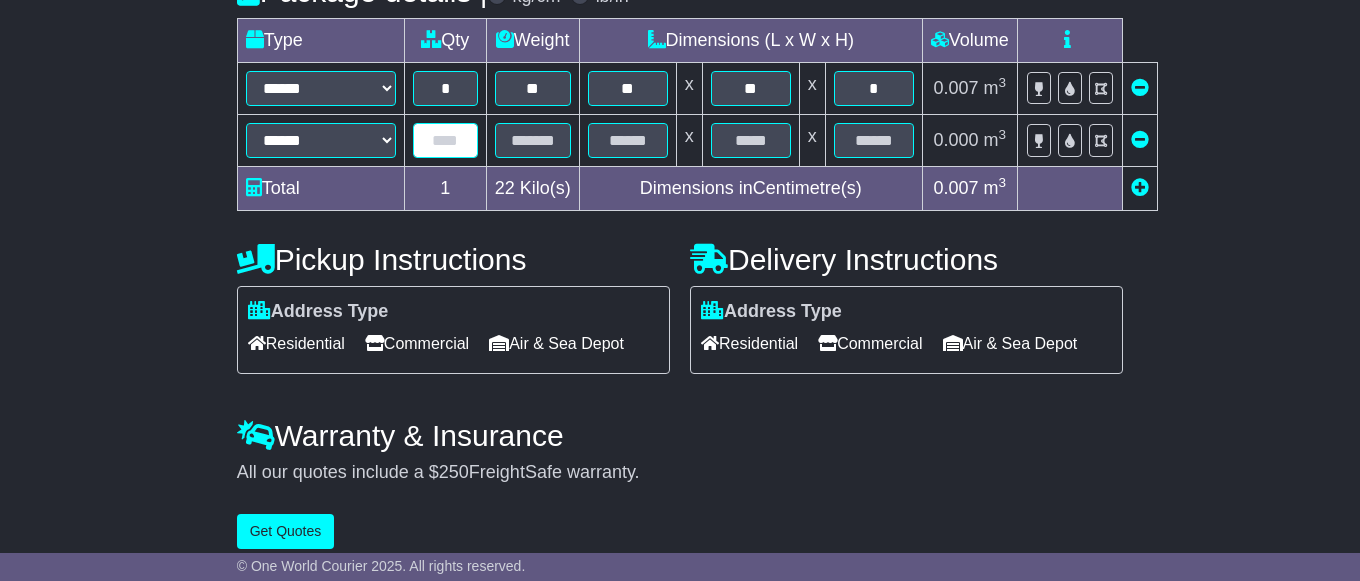 click at bounding box center (445, 140) 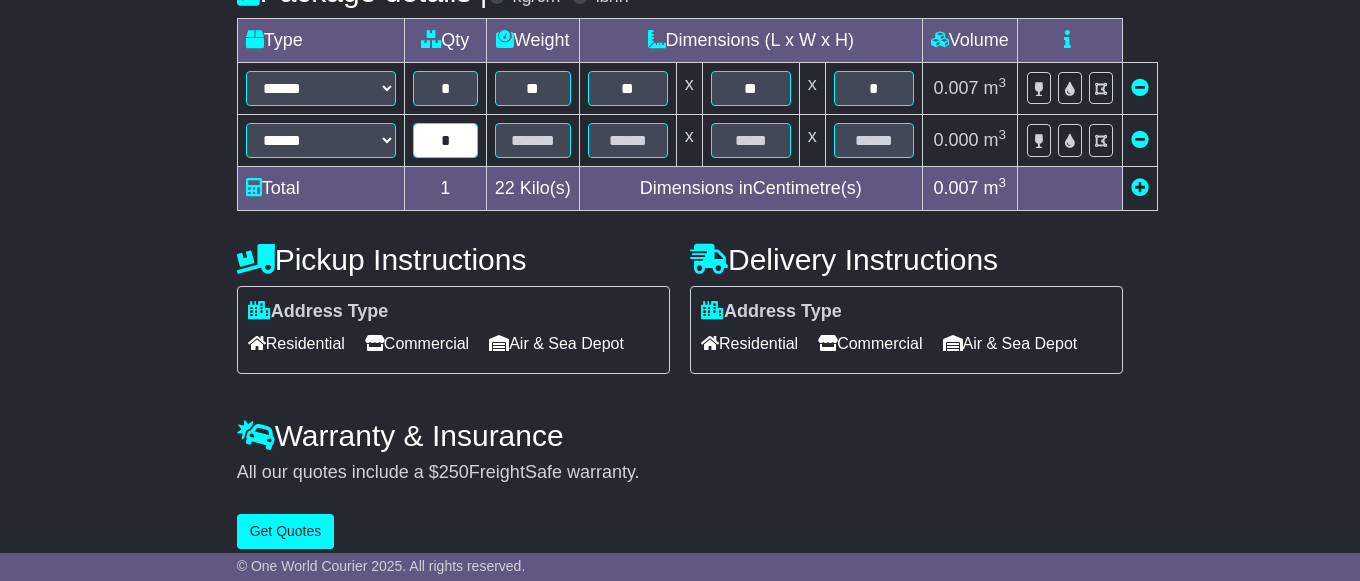 type on "*" 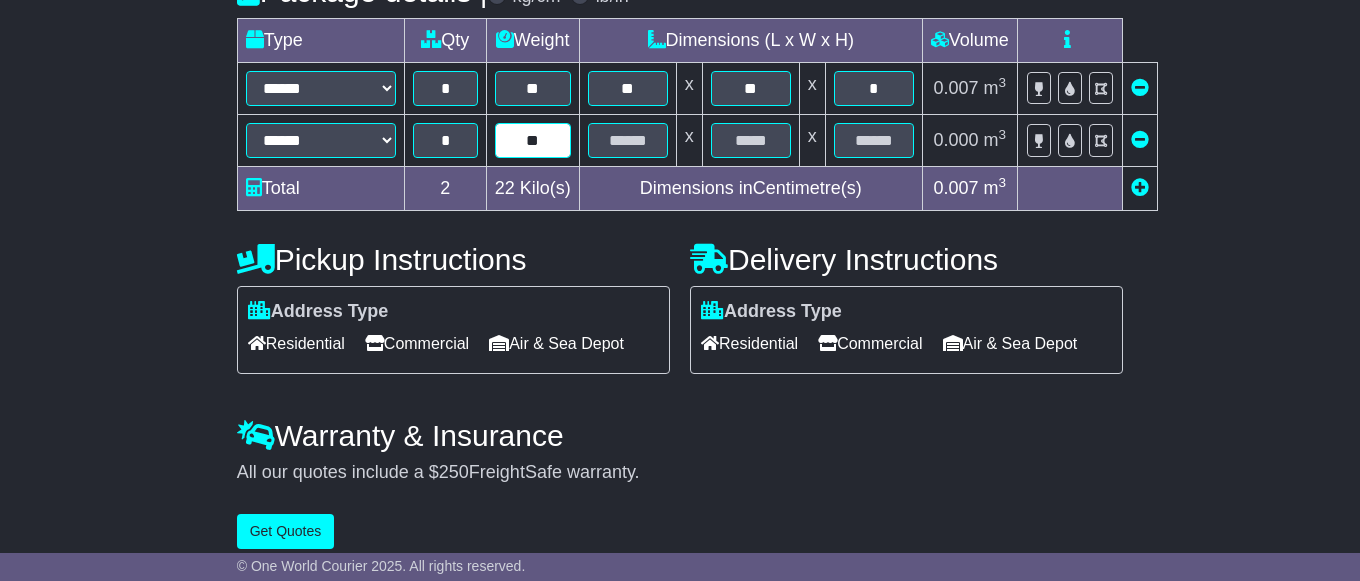type on "**" 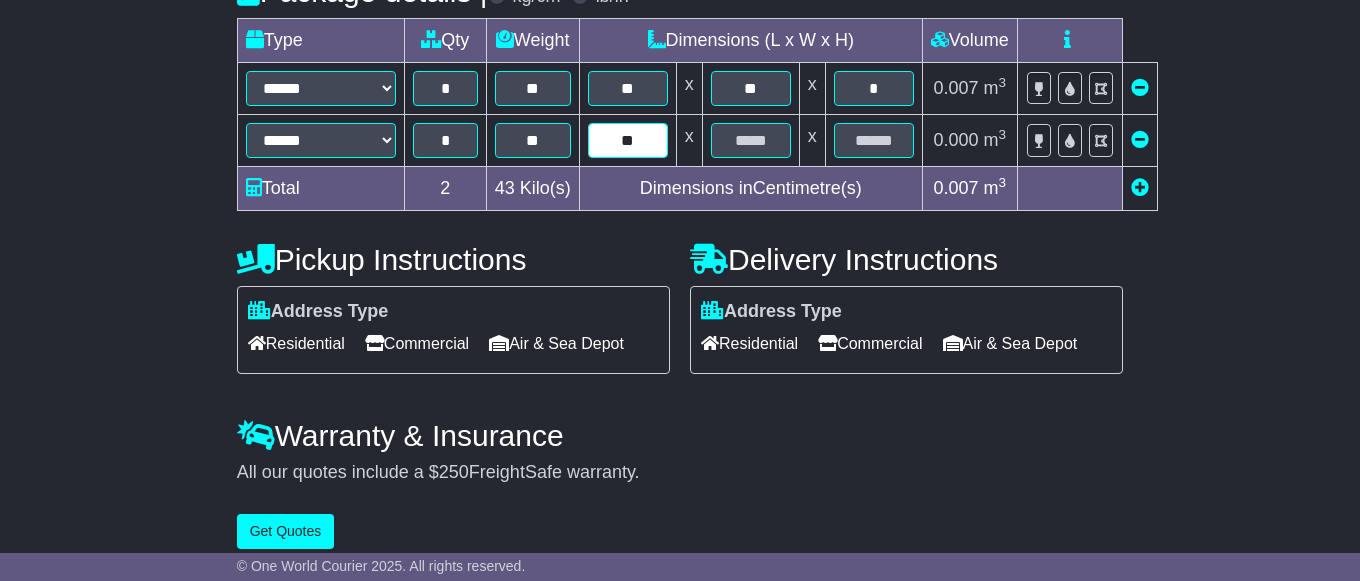 type on "**" 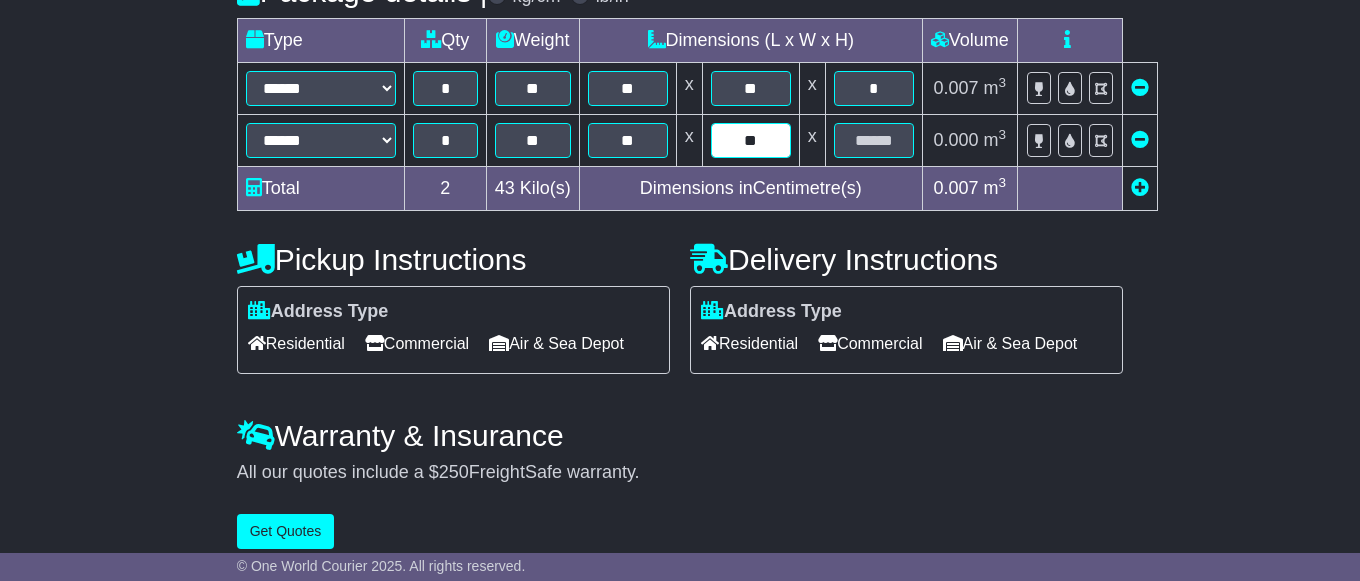 type on "**" 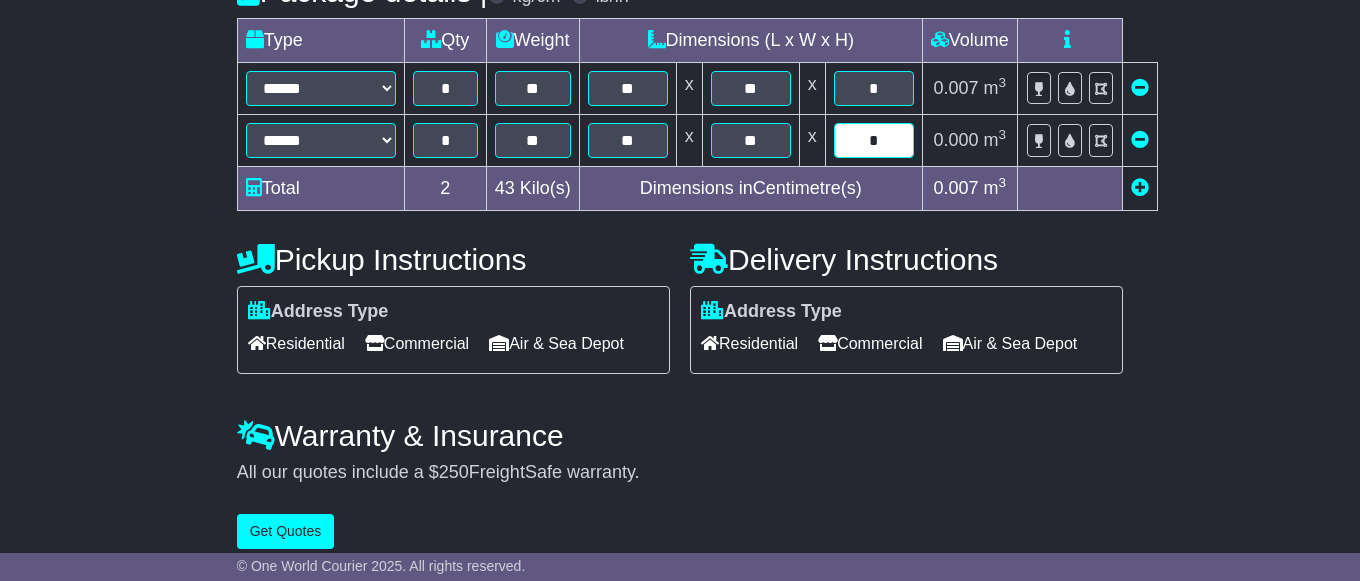 type on "*" 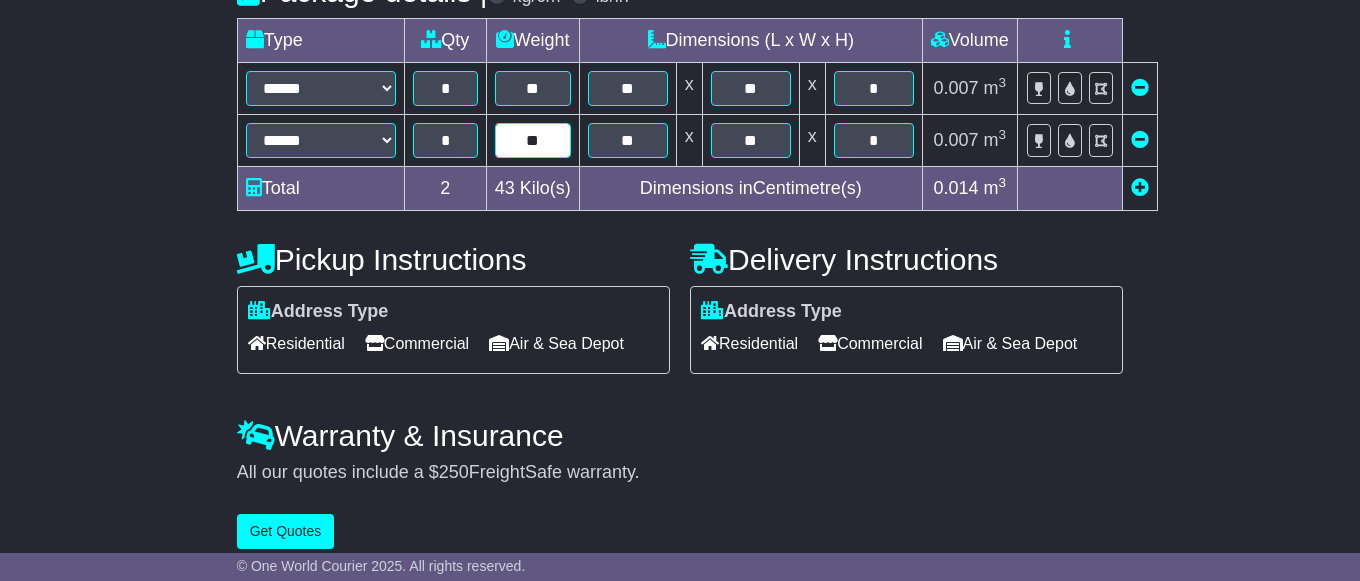 click on "**" at bounding box center [533, 140] 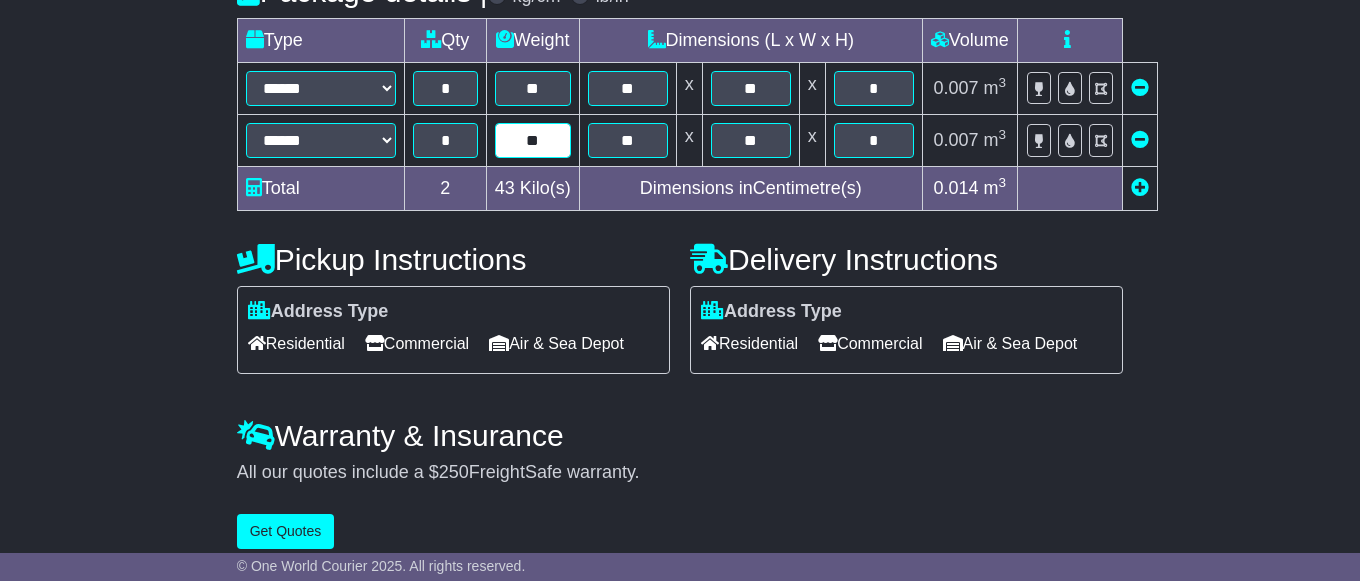 type on "**" 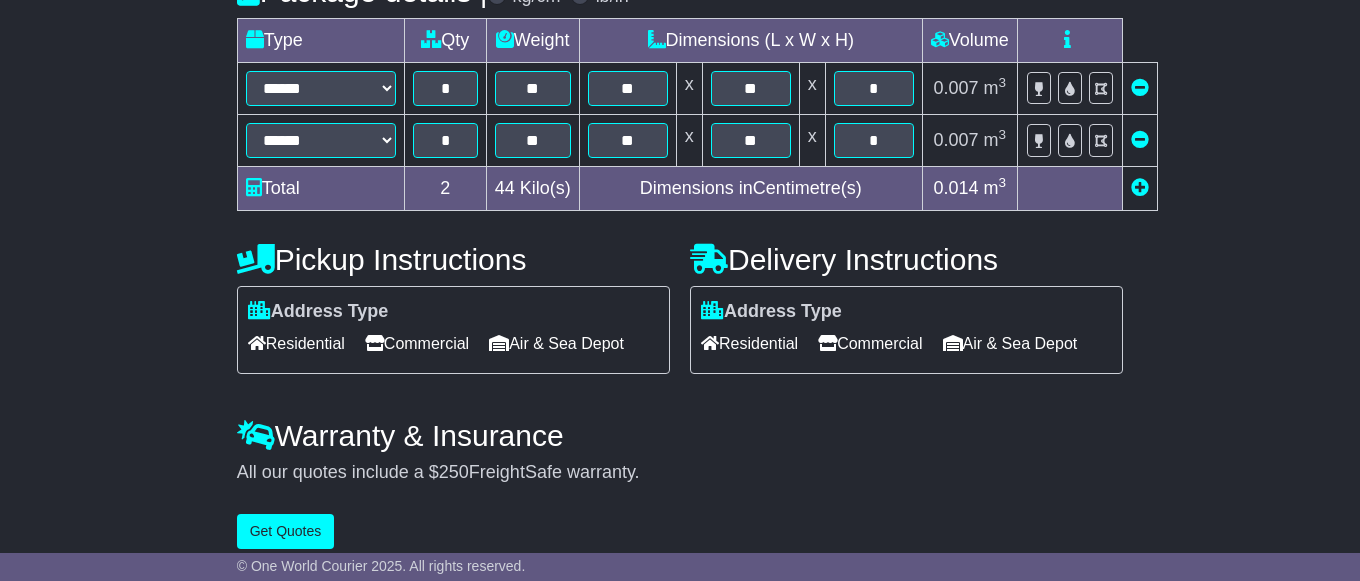 click at bounding box center [1140, 187] 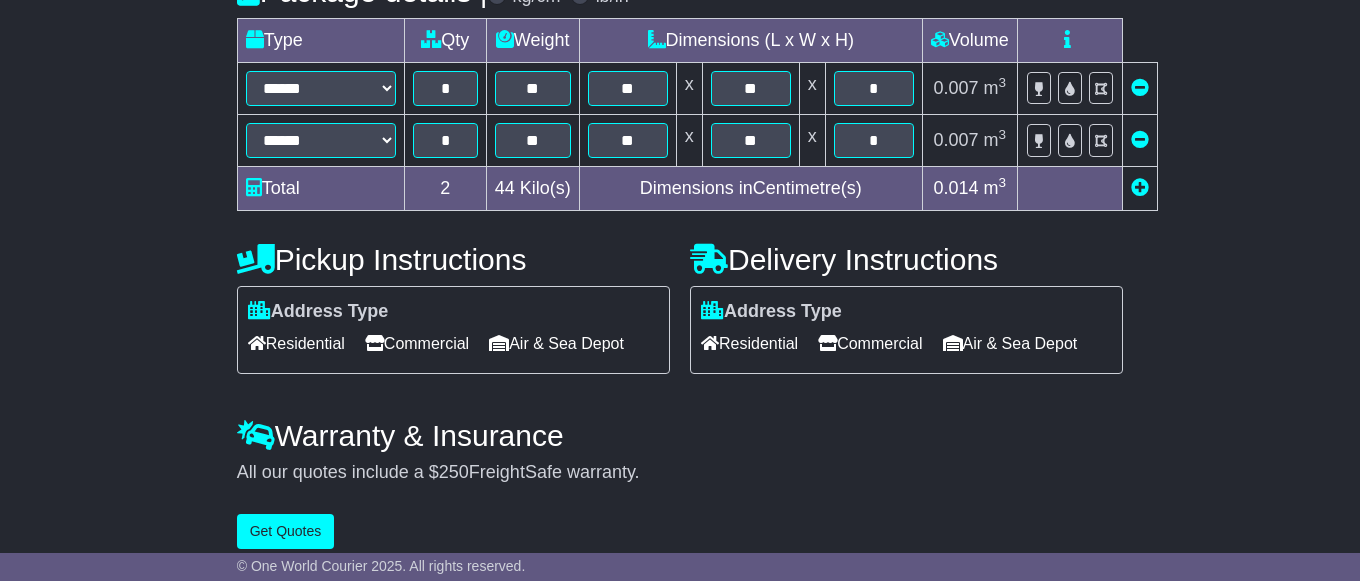 select on "*****" 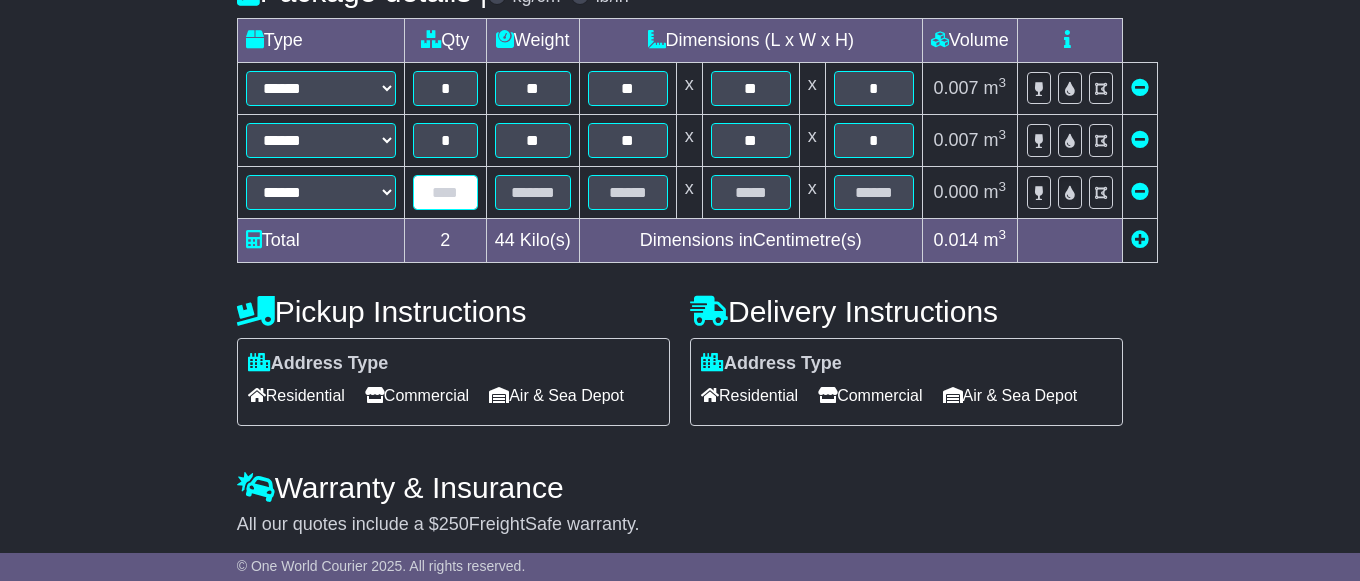 click at bounding box center [445, 192] 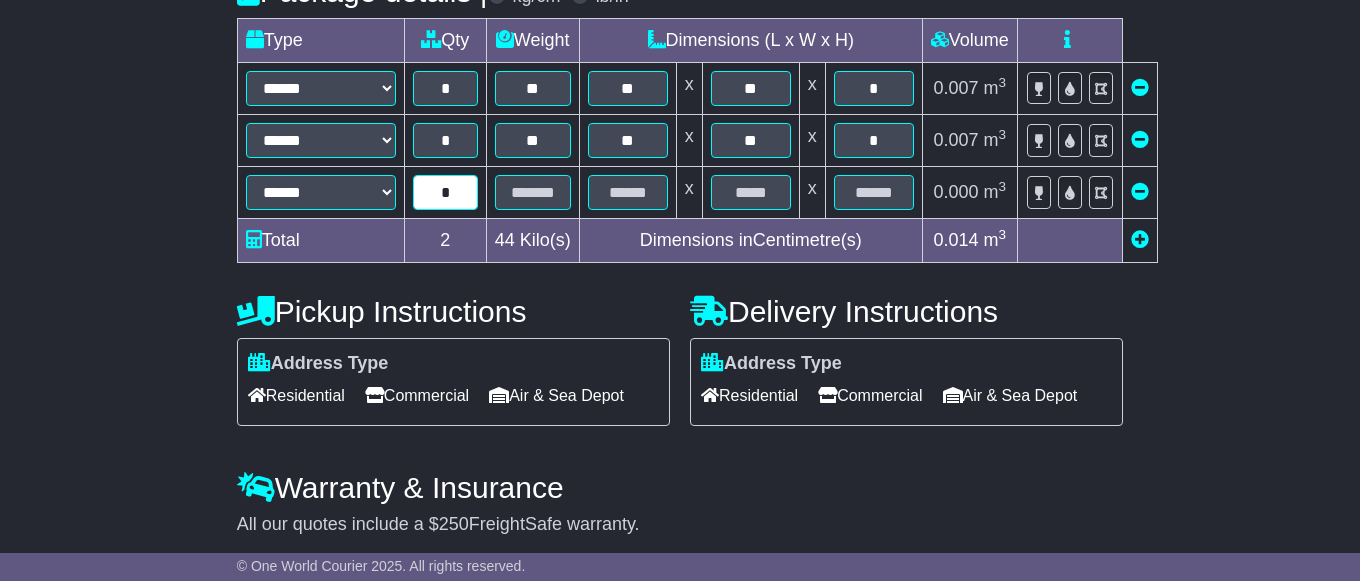 type on "*" 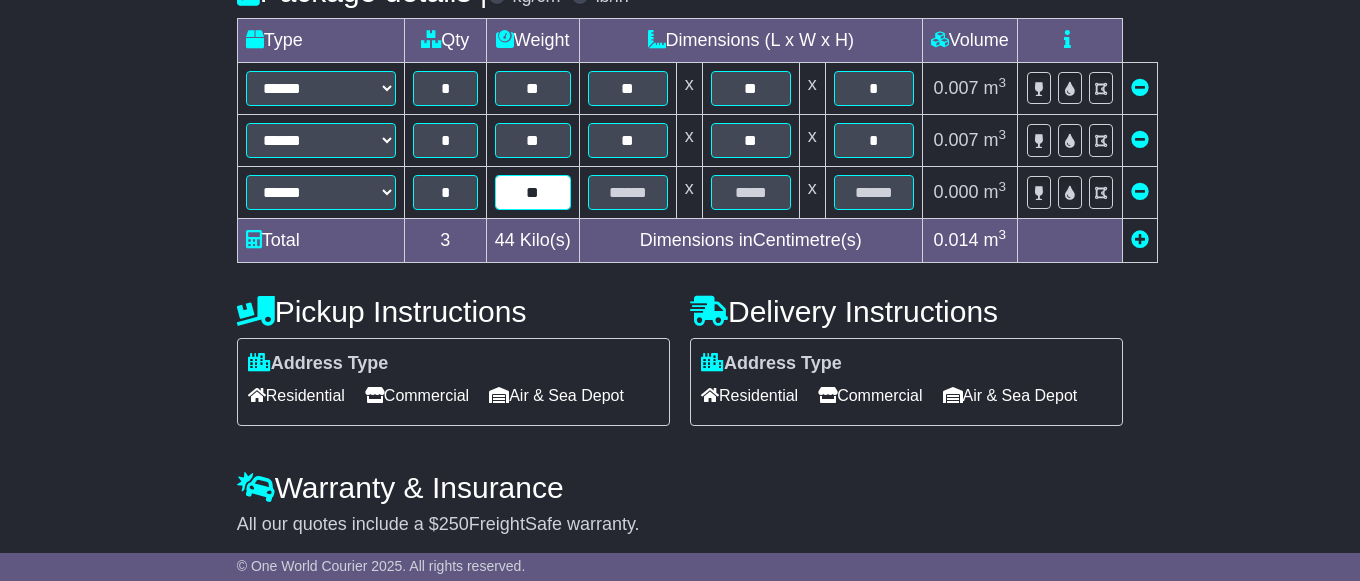 type on "**" 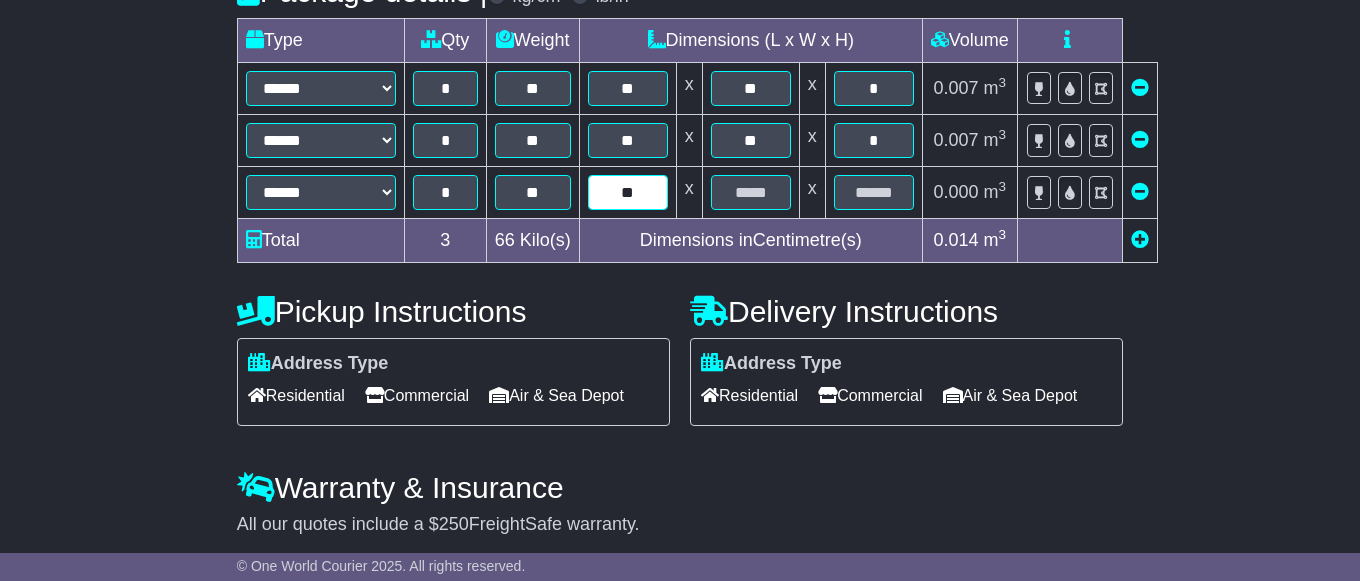 type on "**" 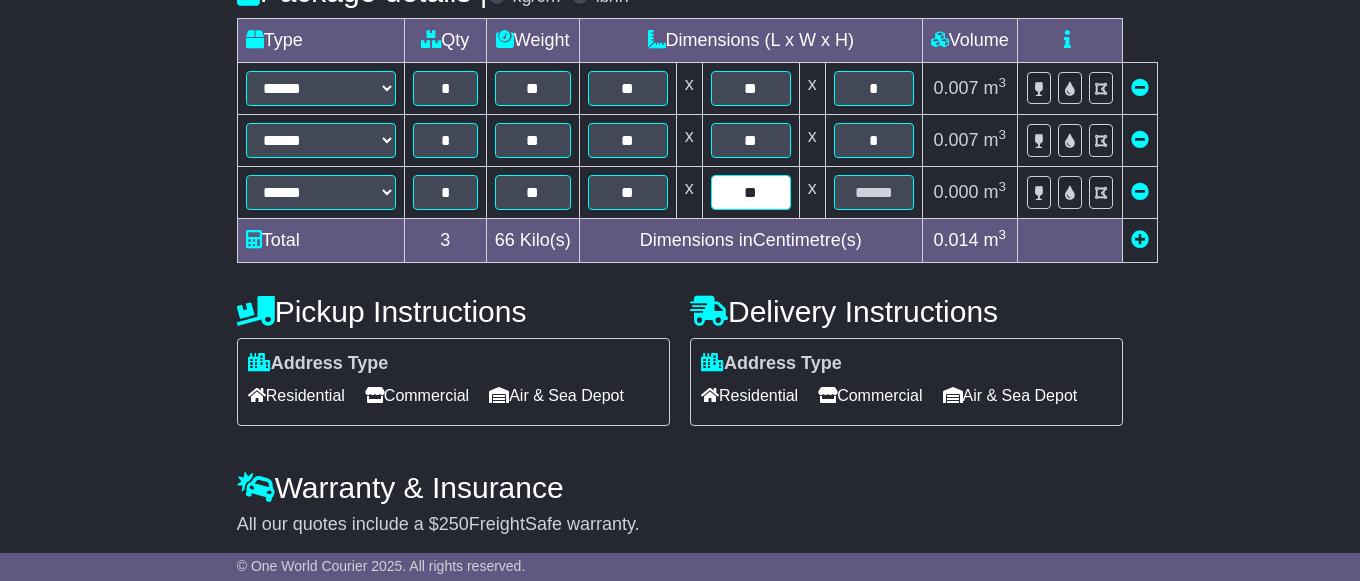 type on "**" 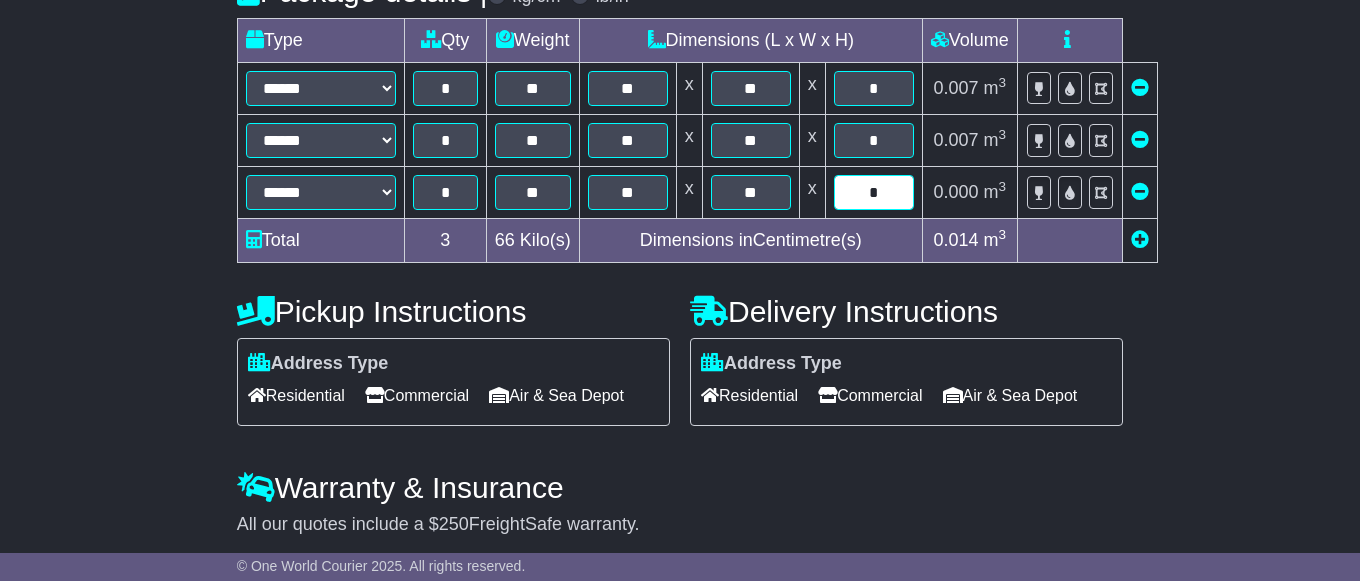 type on "*" 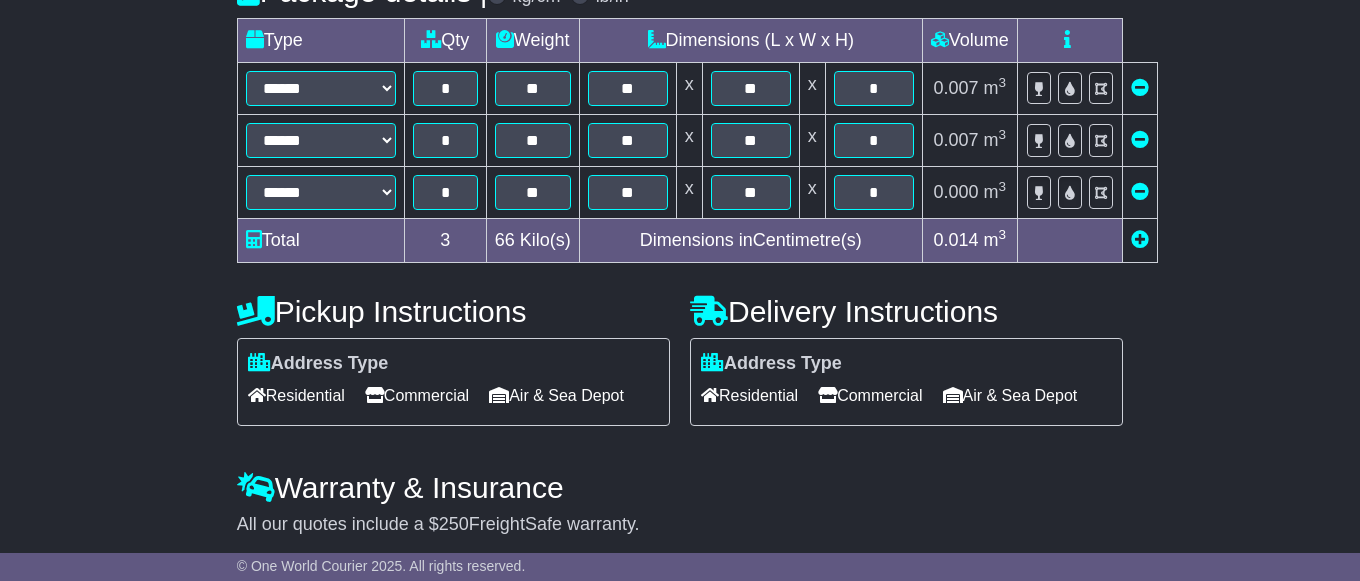 scroll, scrollTop: 614, scrollLeft: 0, axis: vertical 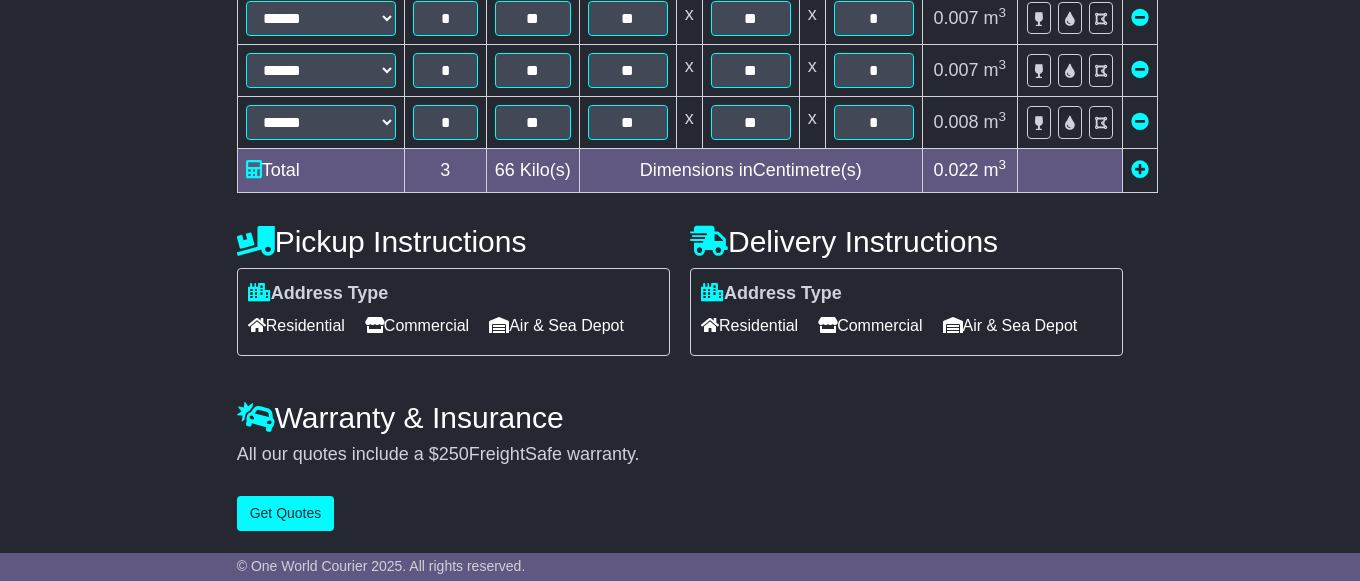 click on "Commercial" at bounding box center (417, 325) 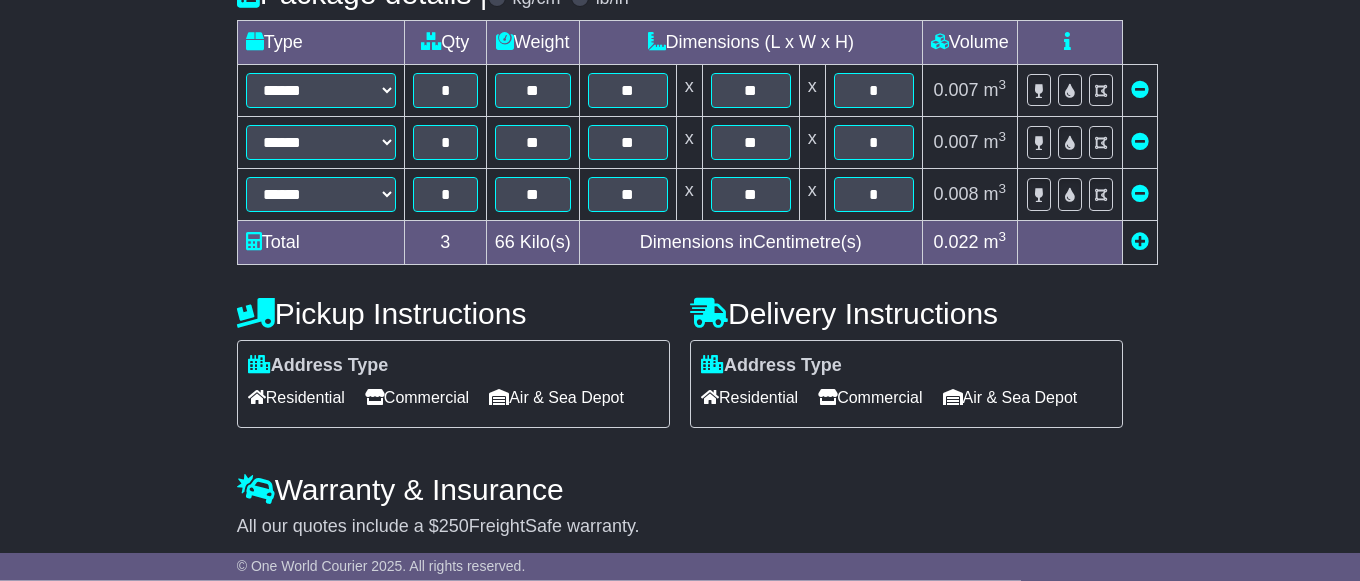 scroll, scrollTop: 647, scrollLeft: 0, axis: vertical 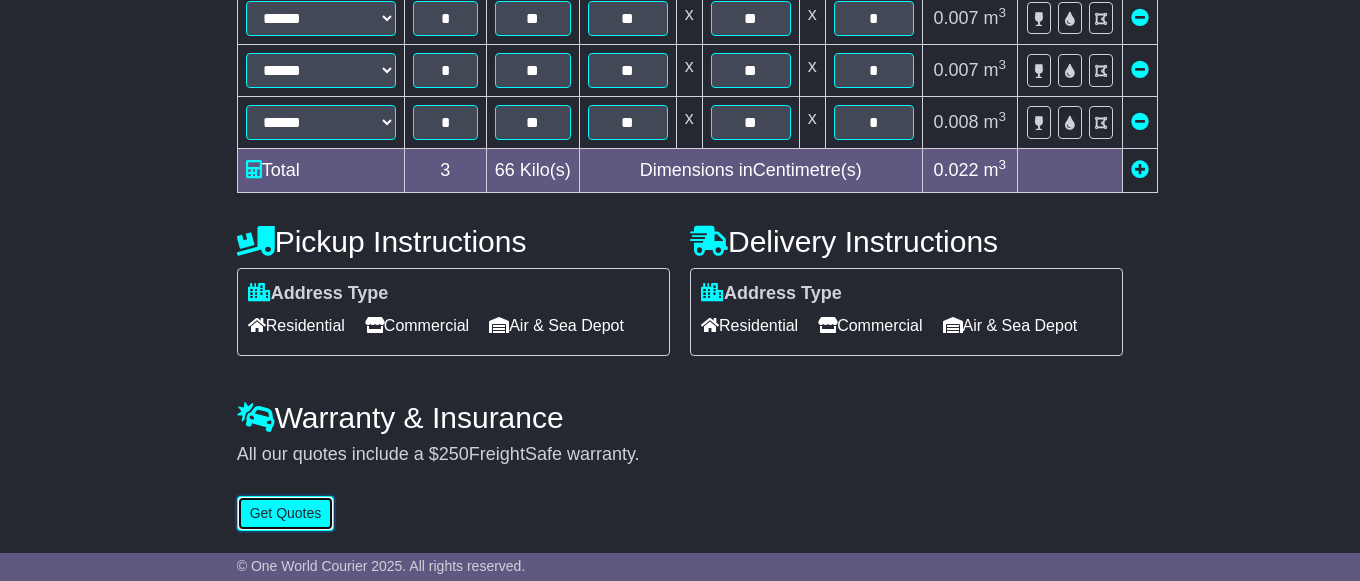 click on "Get Quotes" at bounding box center [286, 513] 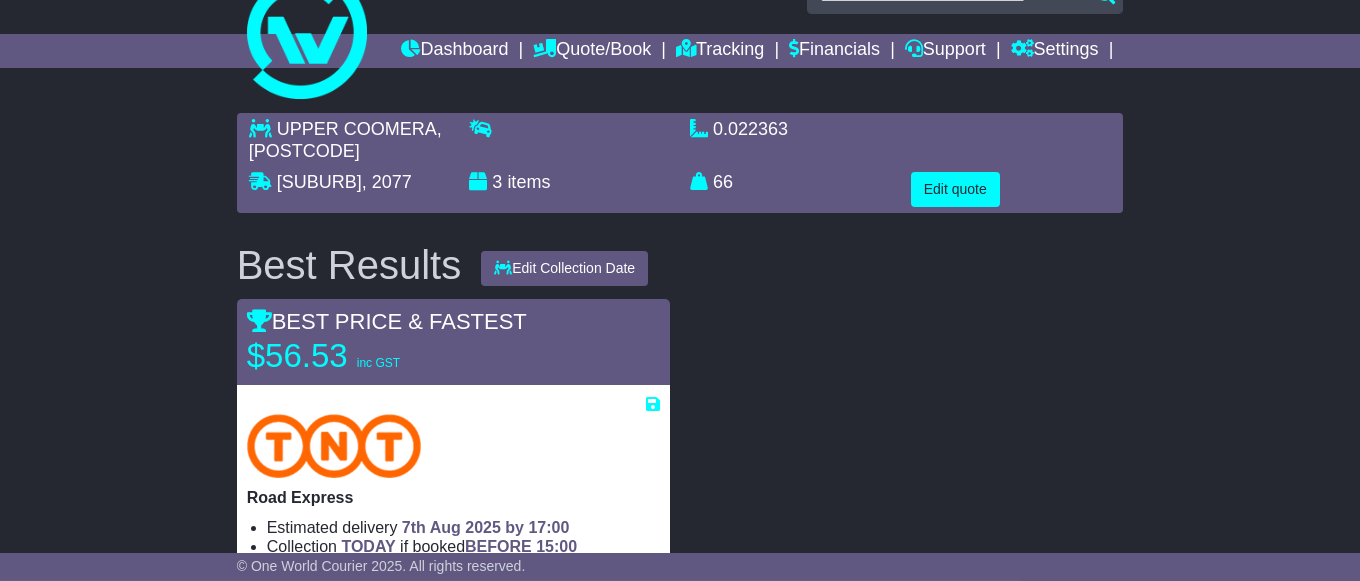 scroll, scrollTop: 0, scrollLeft: 0, axis: both 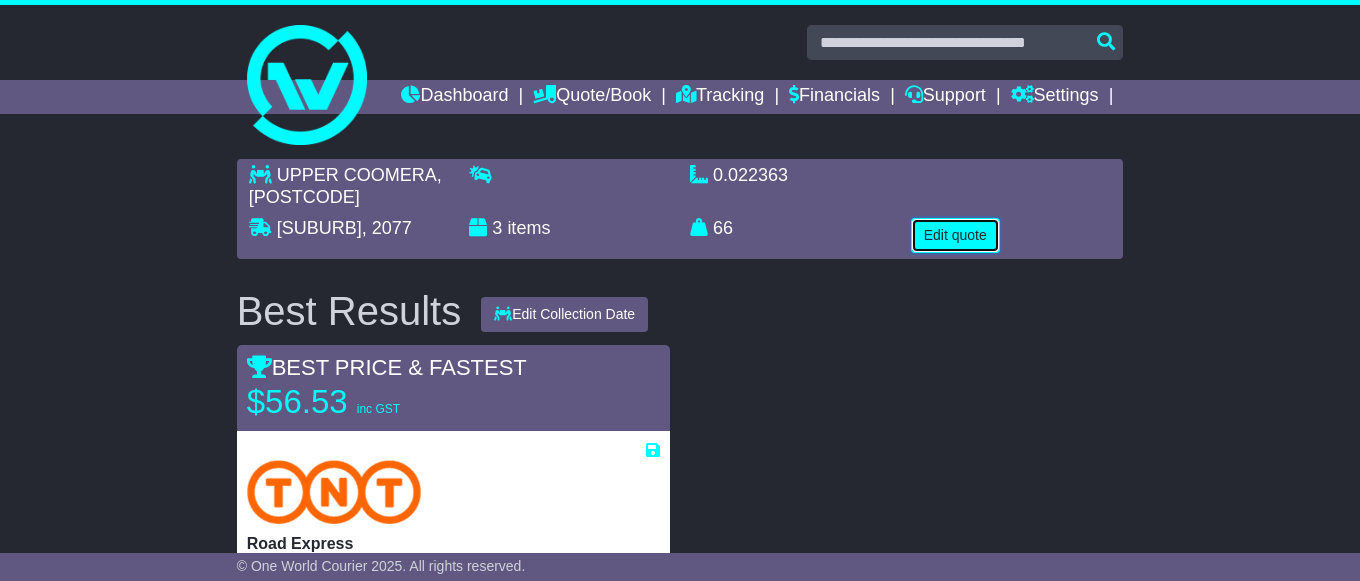 click on "Edit quote" at bounding box center (955, 235) 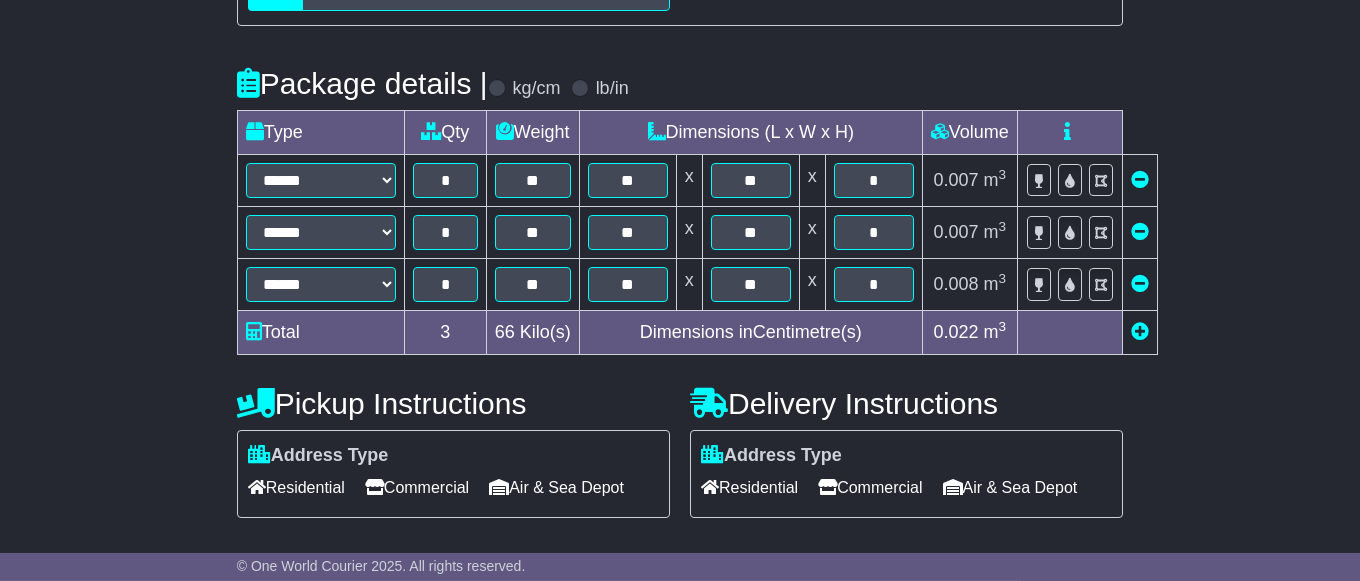 scroll, scrollTop: 510, scrollLeft: 0, axis: vertical 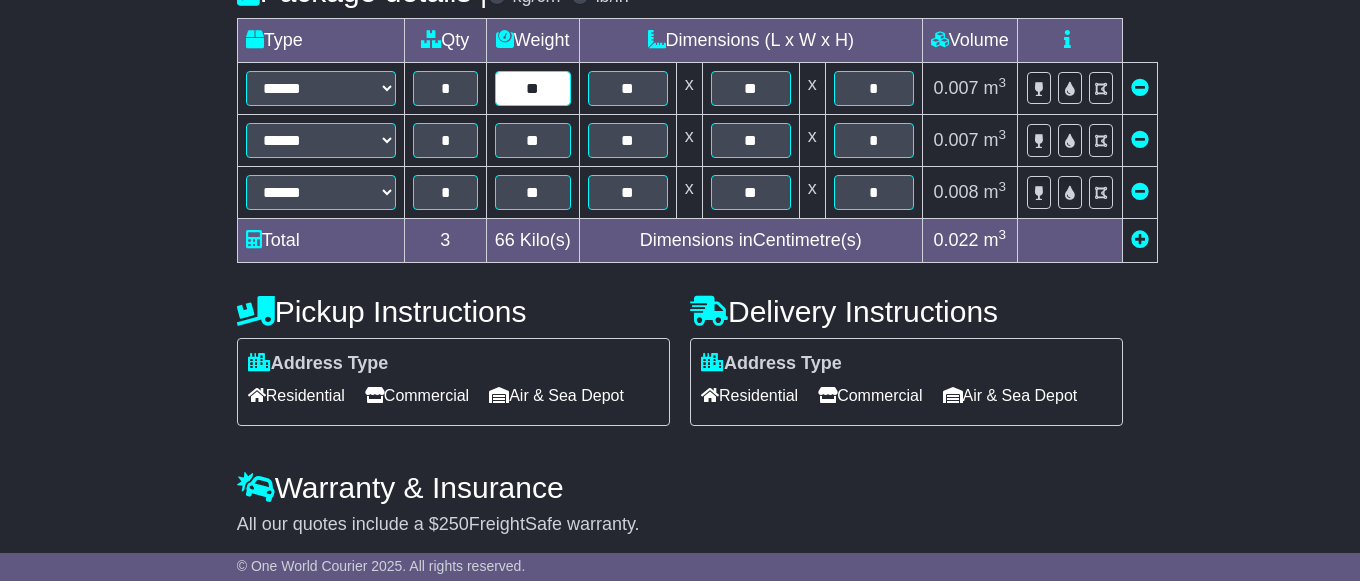 drag, startPoint x: 536, startPoint y: 120, endPoint x: 546, endPoint y: 121, distance: 10.049875 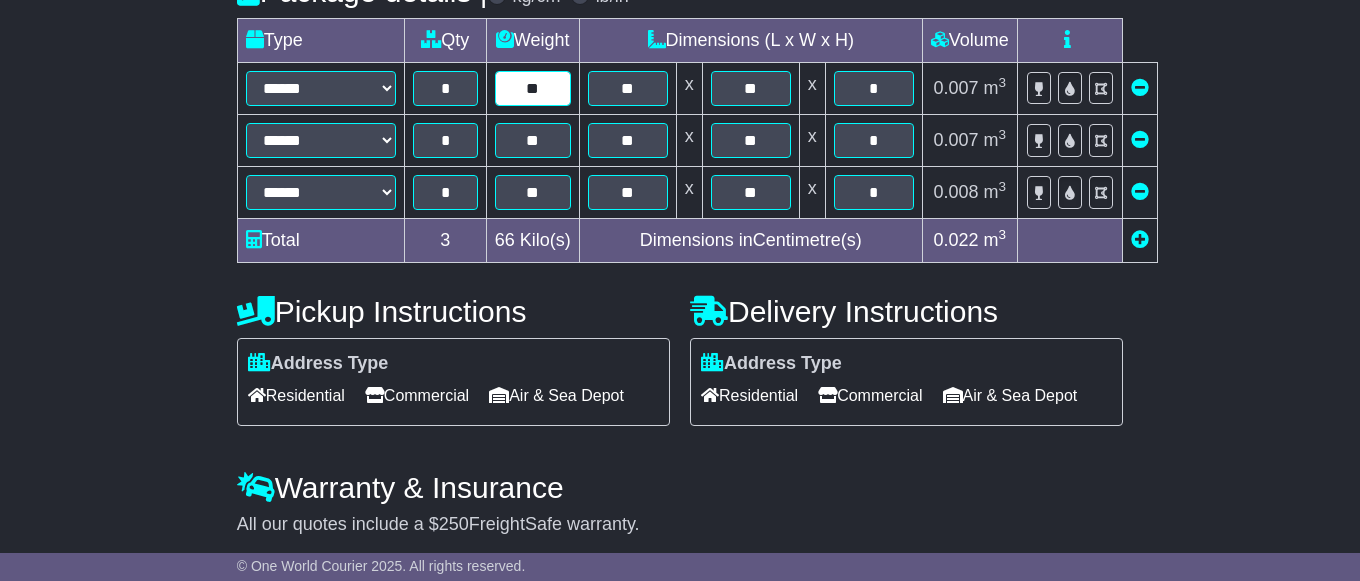 type on "**" 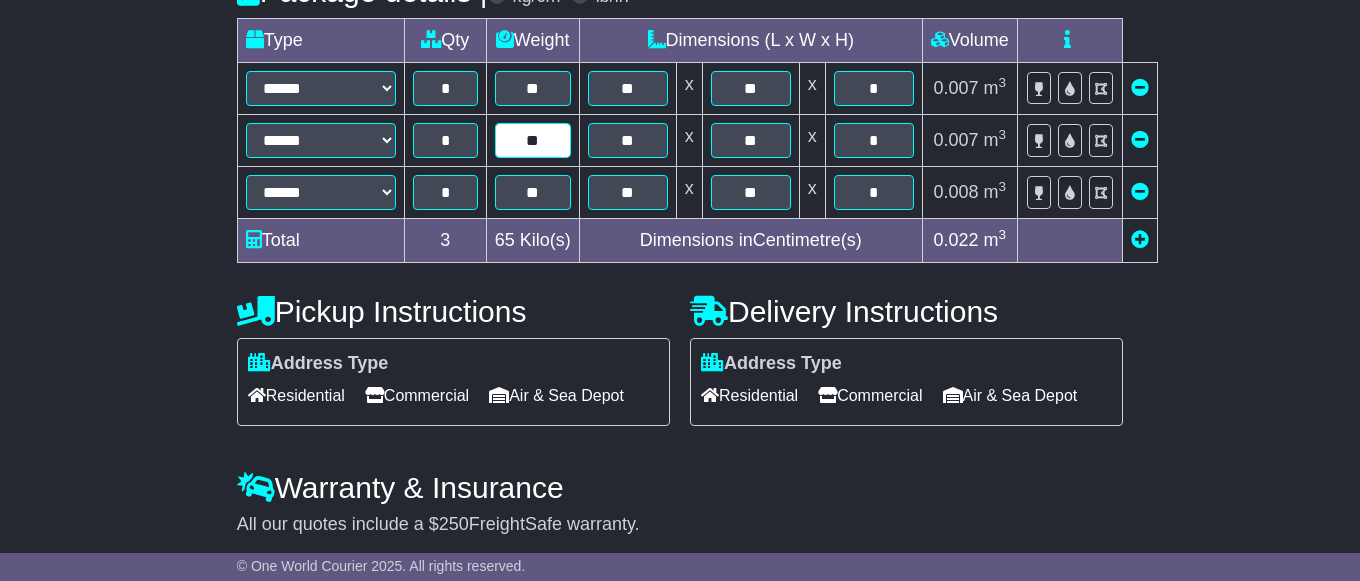 drag, startPoint x: 533, startPoint y: 166, endPoint x: 543, endPoint y: 167, distance: 10.049875 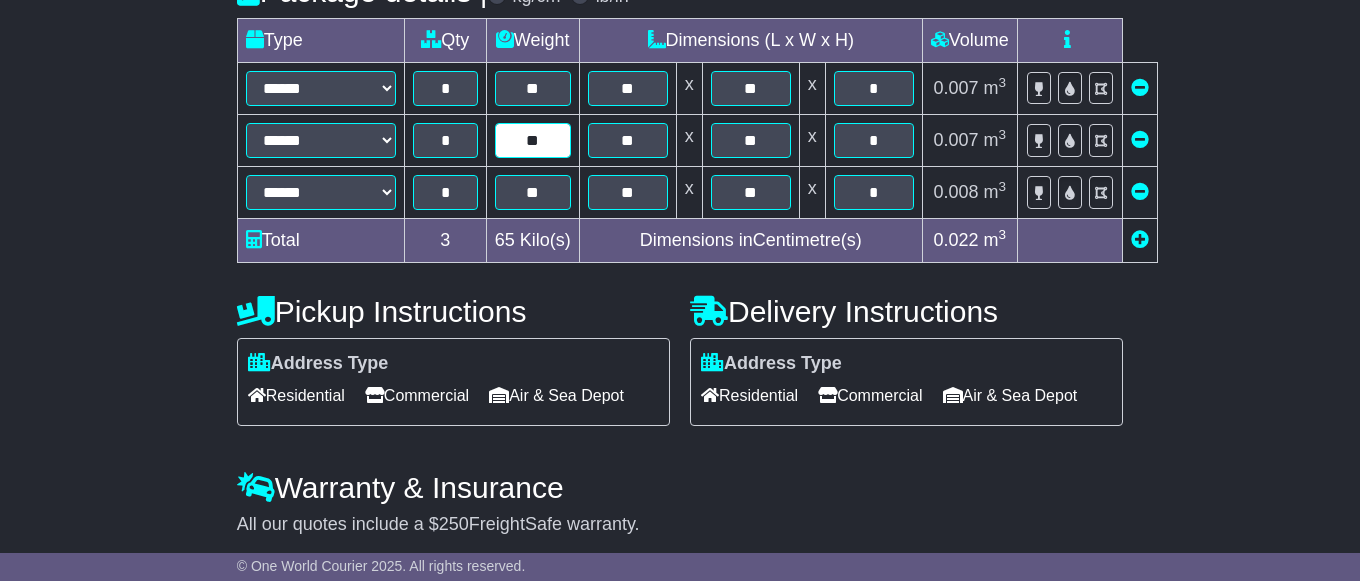 click on "**" at bounding box center (533, 140) 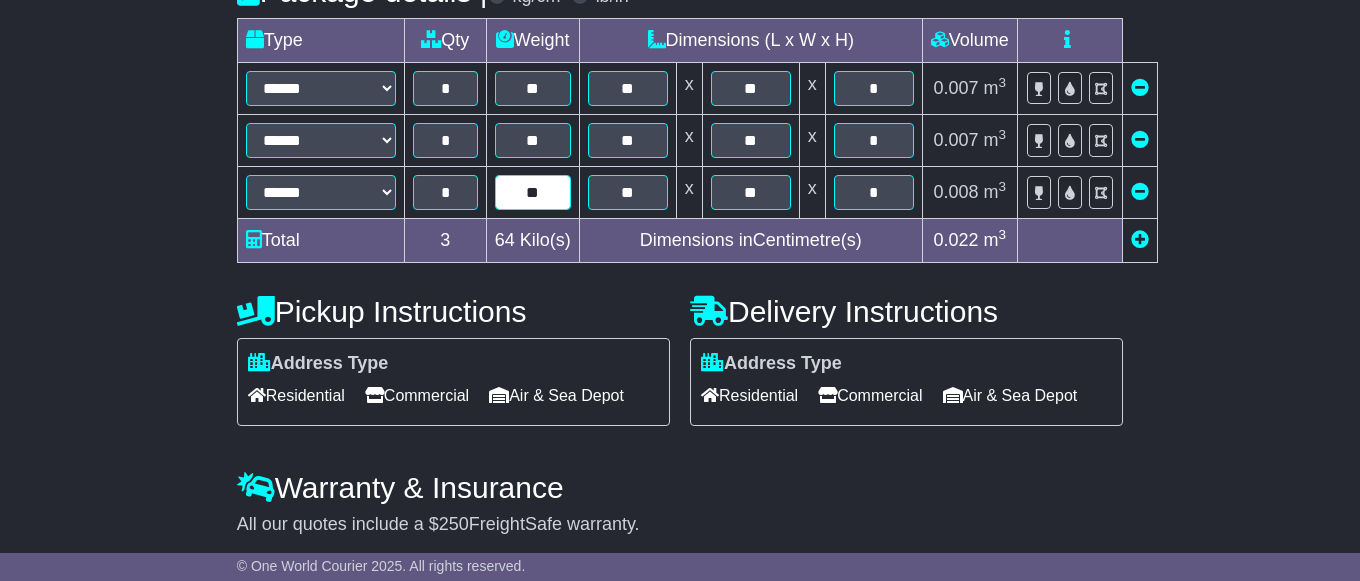 click on "**" at bounding box center [533, 192] 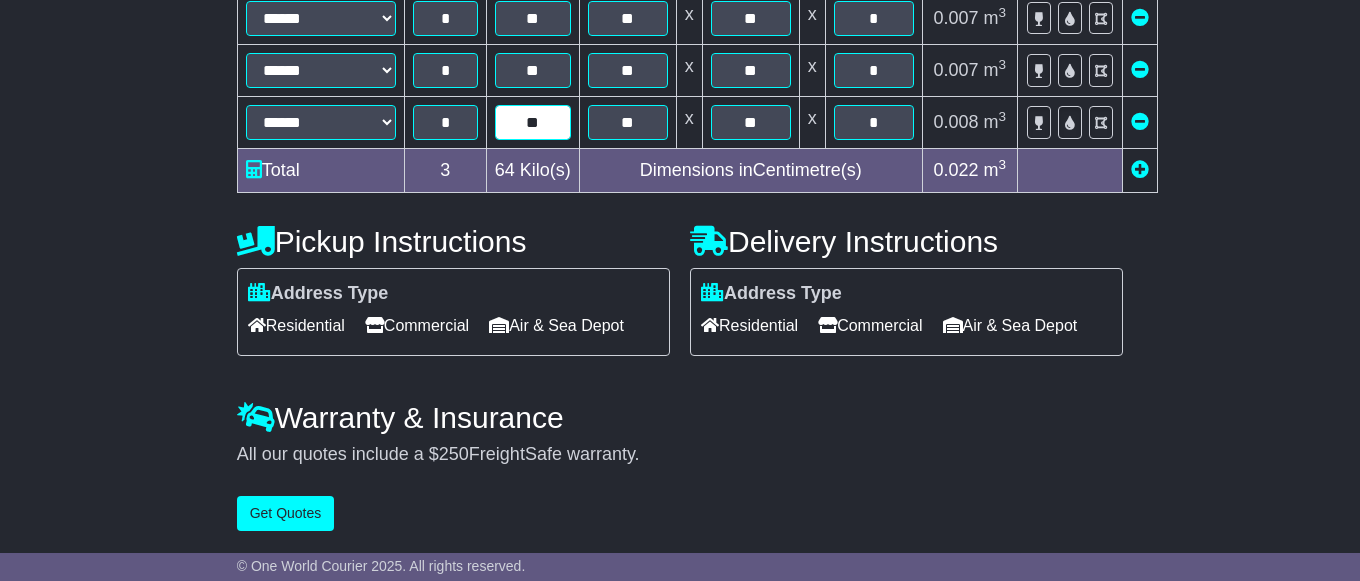 scroll, scrollTop: 647, scrollLeft: 0, axis: vertical 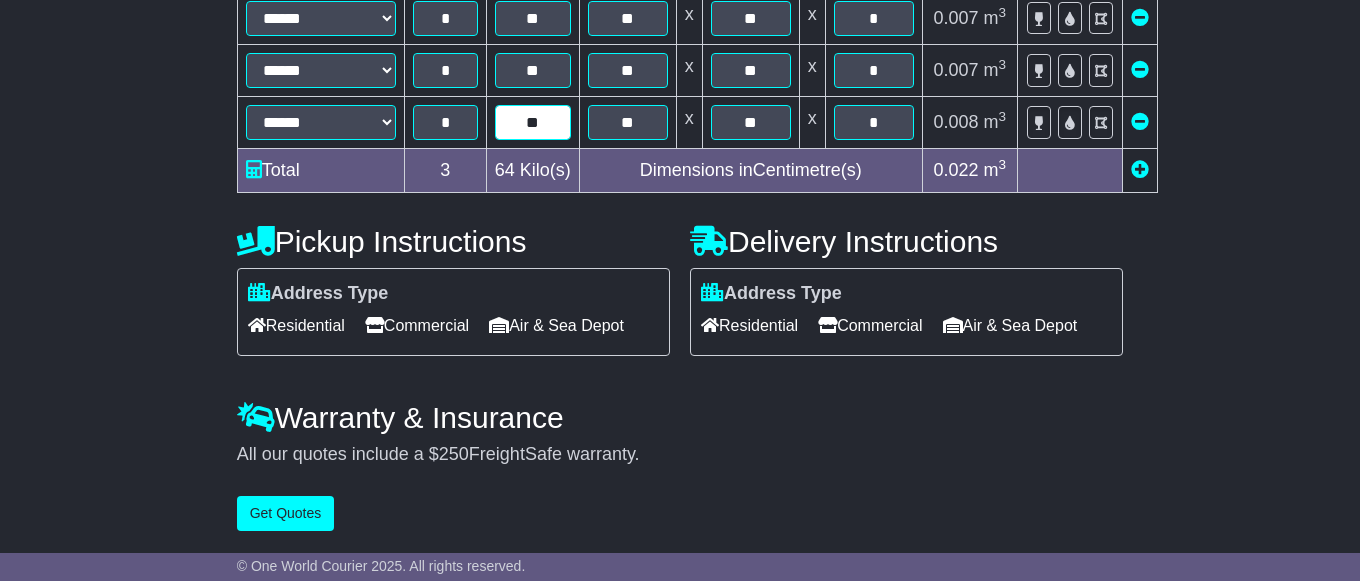 type on "**" 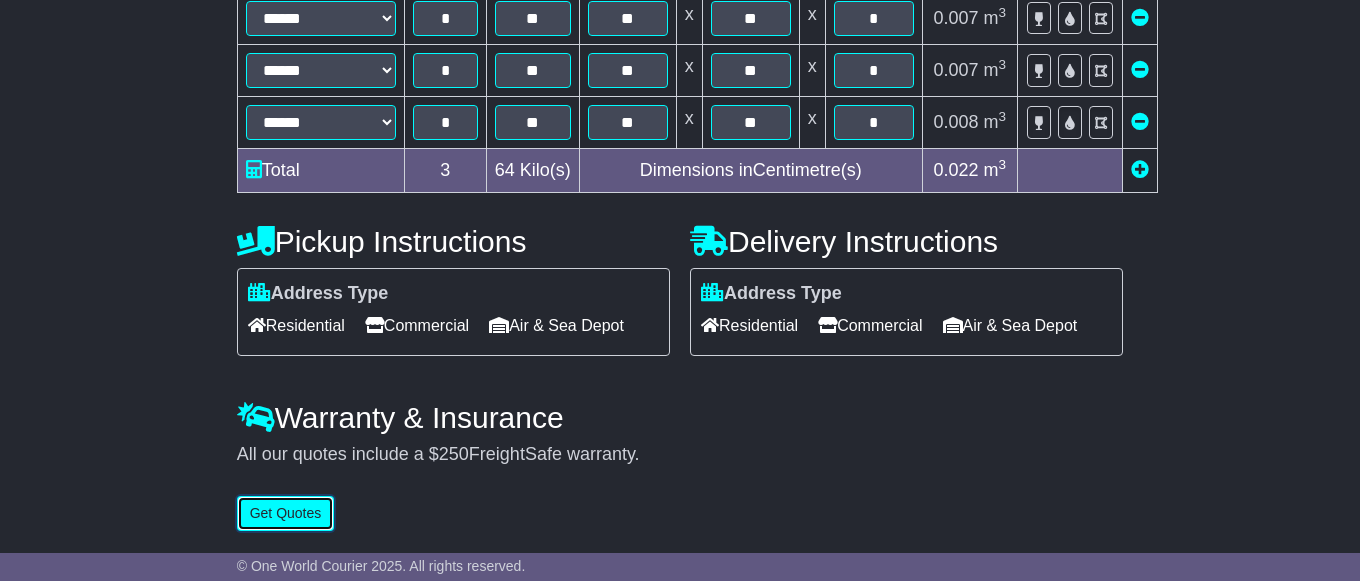 click on "Get Quotes" at bounding box center [286, 513] 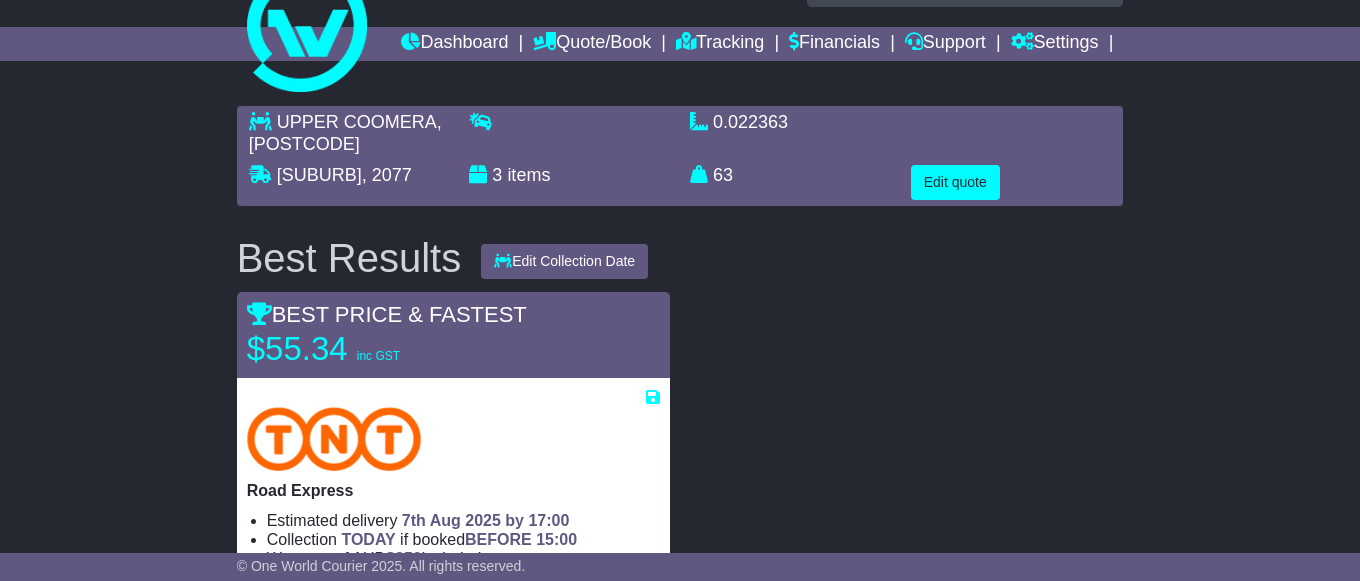 scroll, scrollTop: 46, scrollLeft: 0, axis: vertical 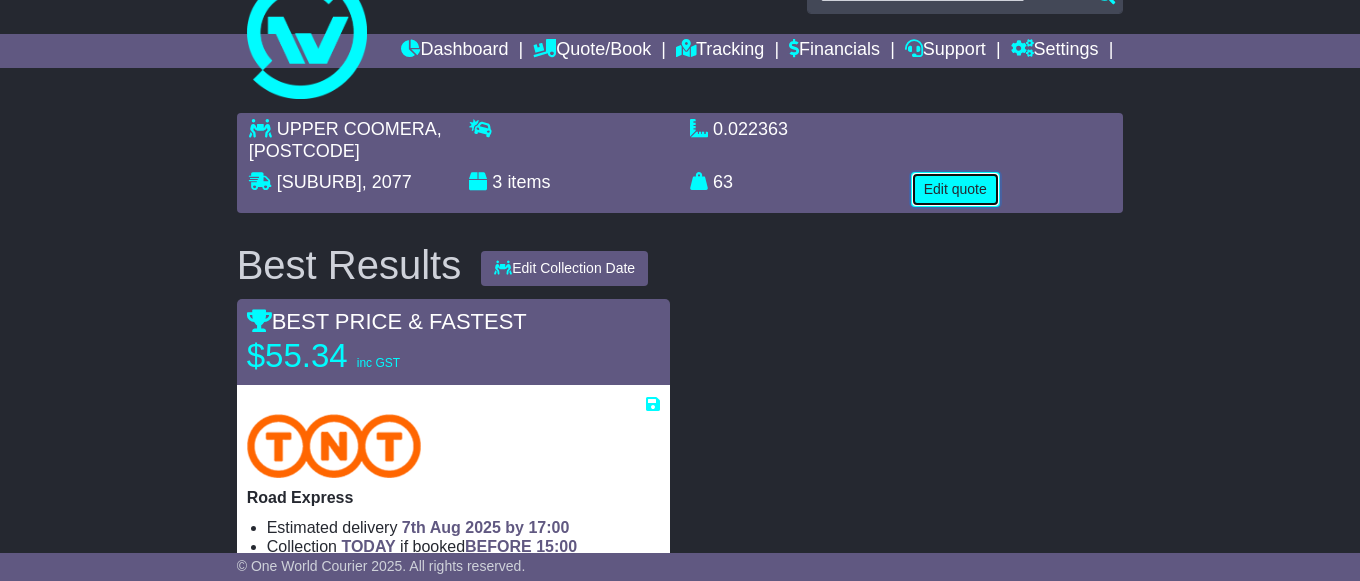 click on "Edit quote" at bounding box center (955, 189) 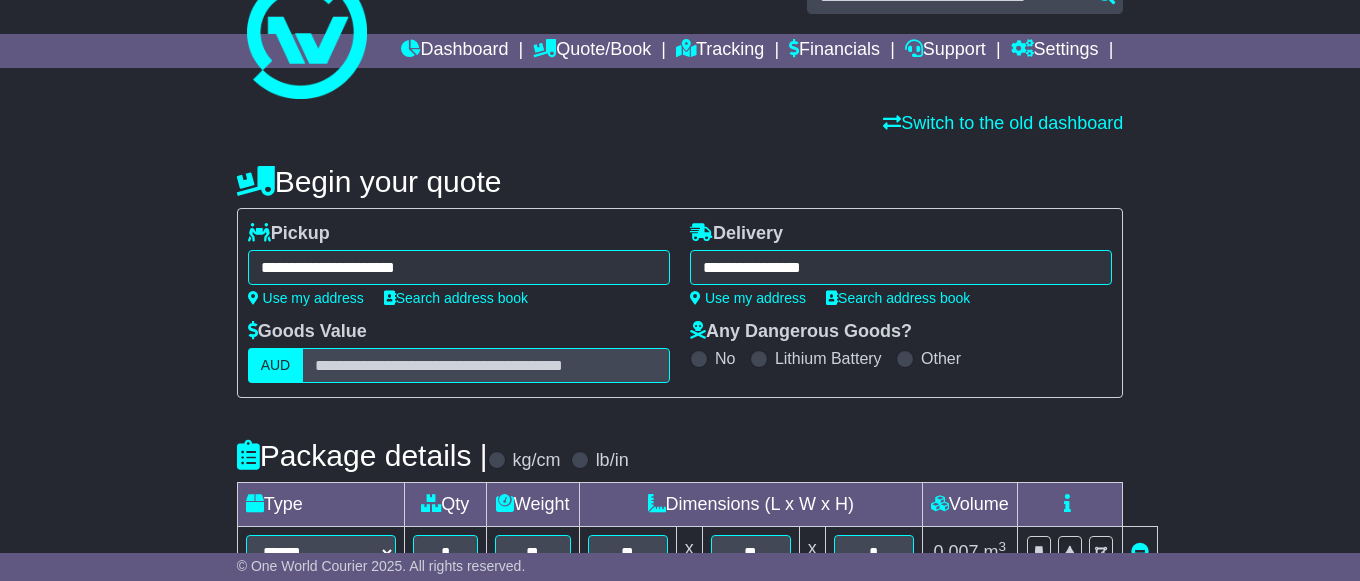 scroll, scrollTop: 250, scrollLeft: 0, axis: vertical 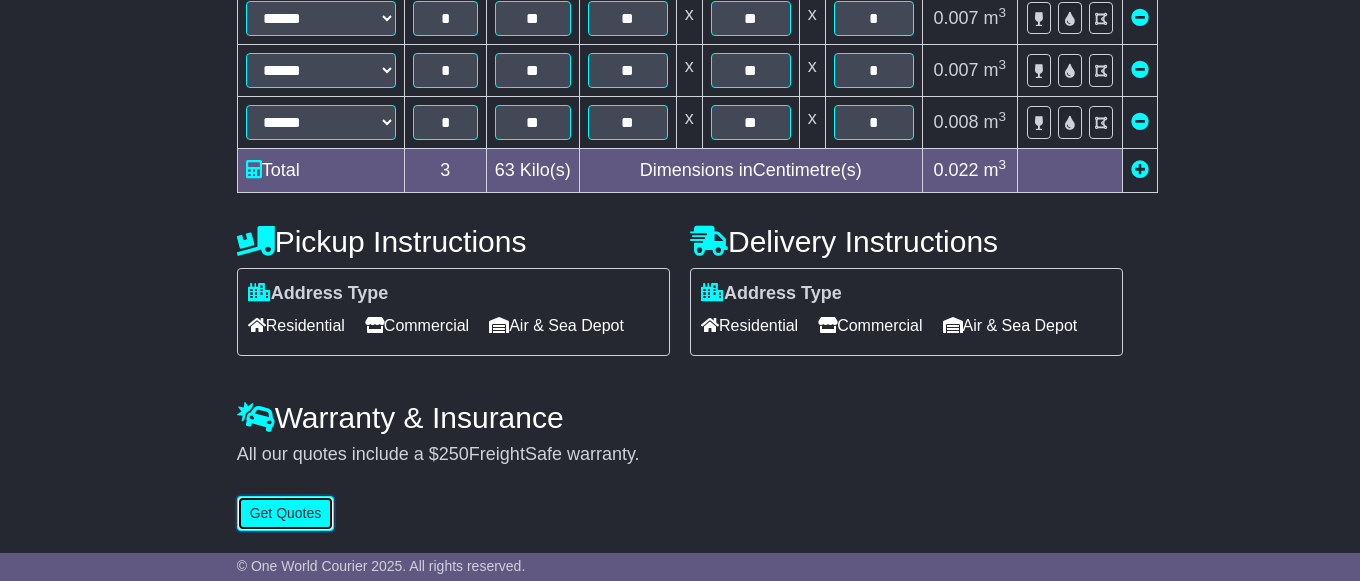 click on "Get Quotes" at bounding box center (286, 513) 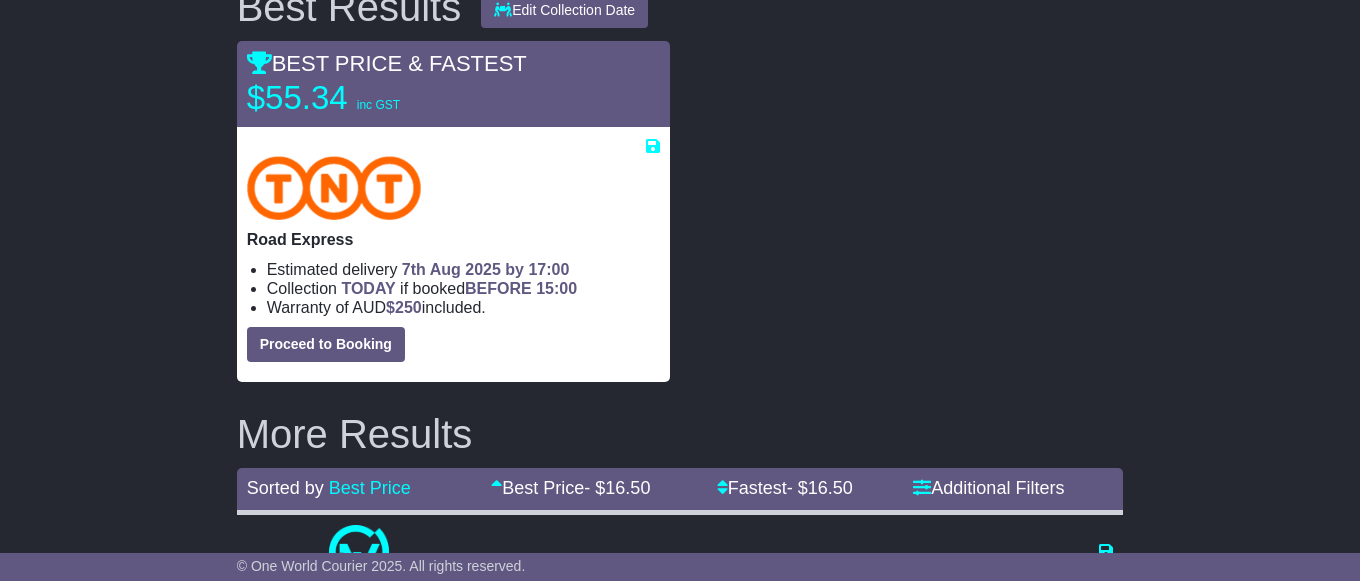 scroll, scrollTop: 306, scrollLeft: 0, axis: vertical 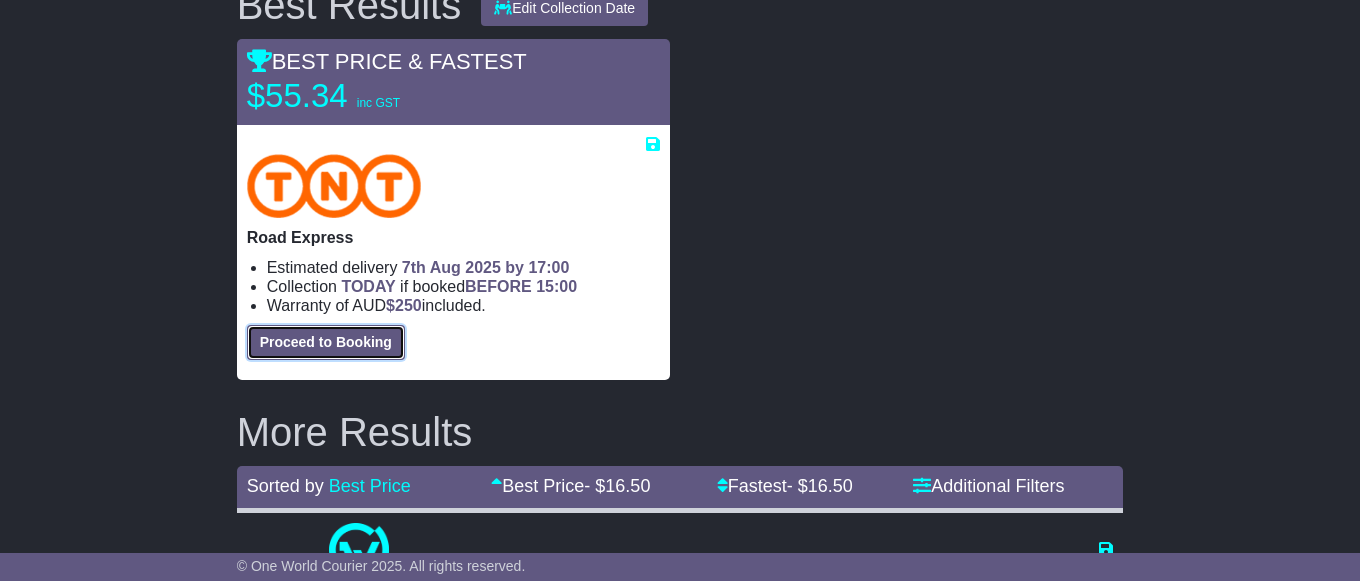 click on "Proceed to Booking" at bounding box center [326, 342] 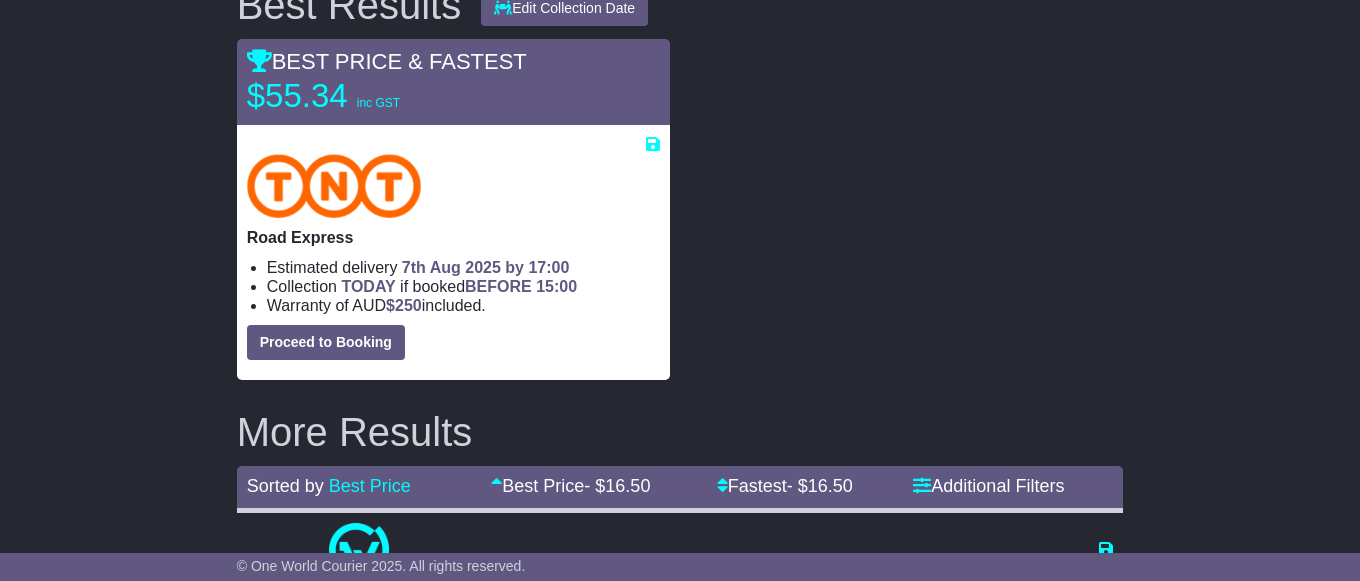 select on "*****" 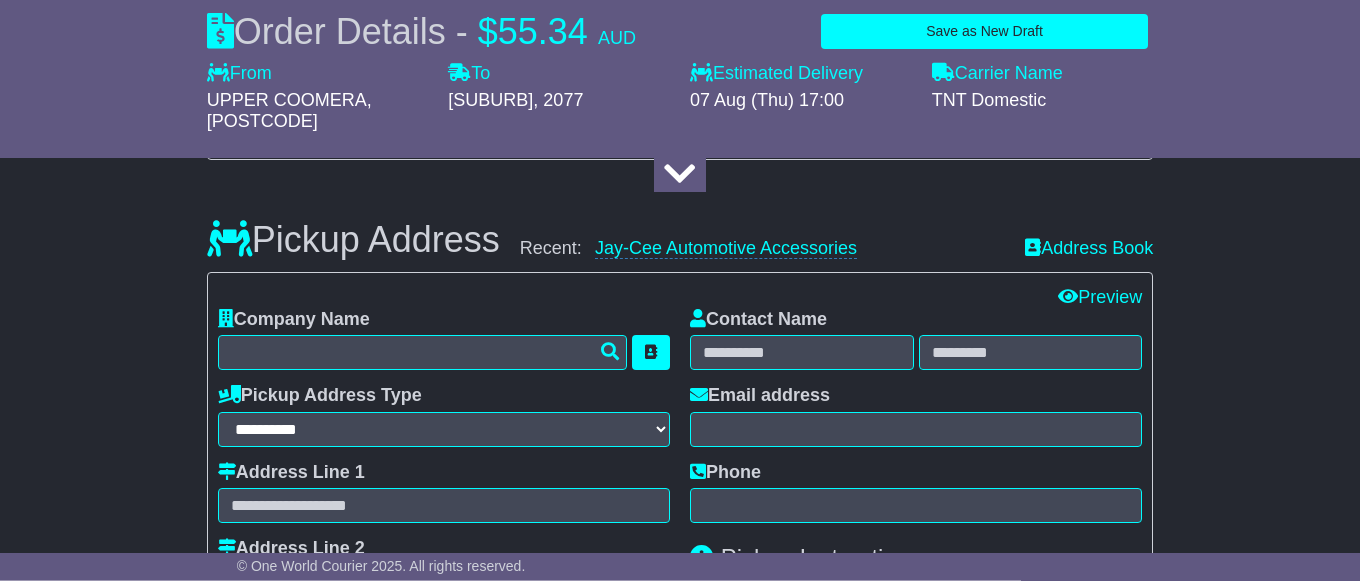 scroll, scrollTop: 510, scrollLeft: 0, axis: vertical 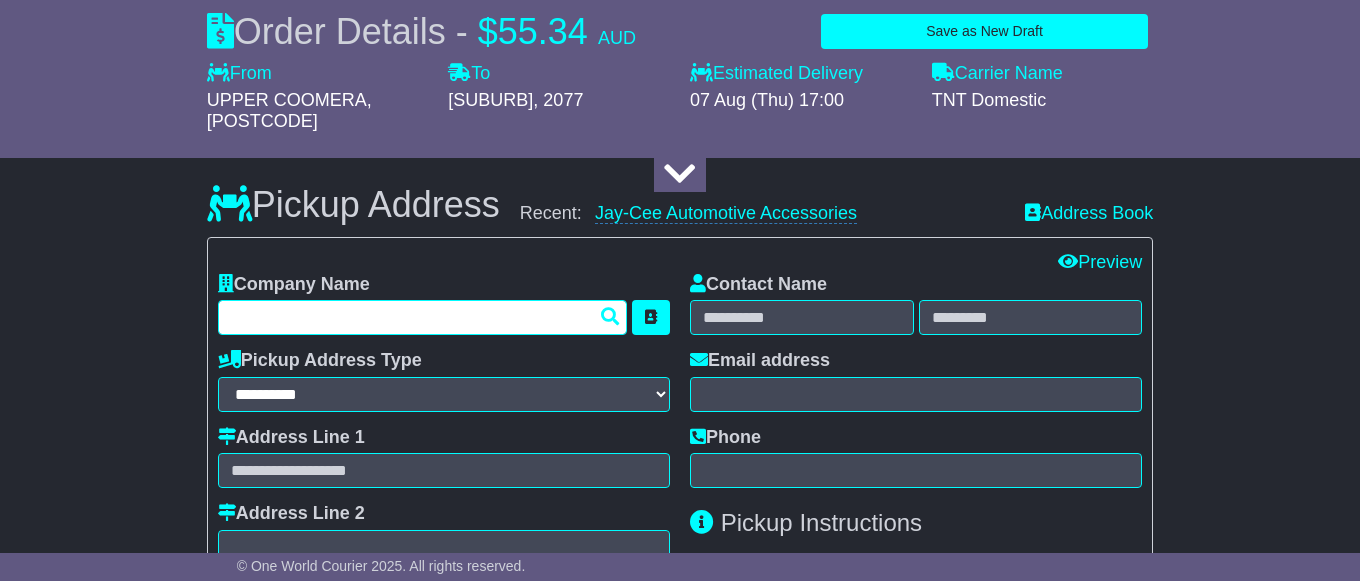 click at bounding box center [422, 317] 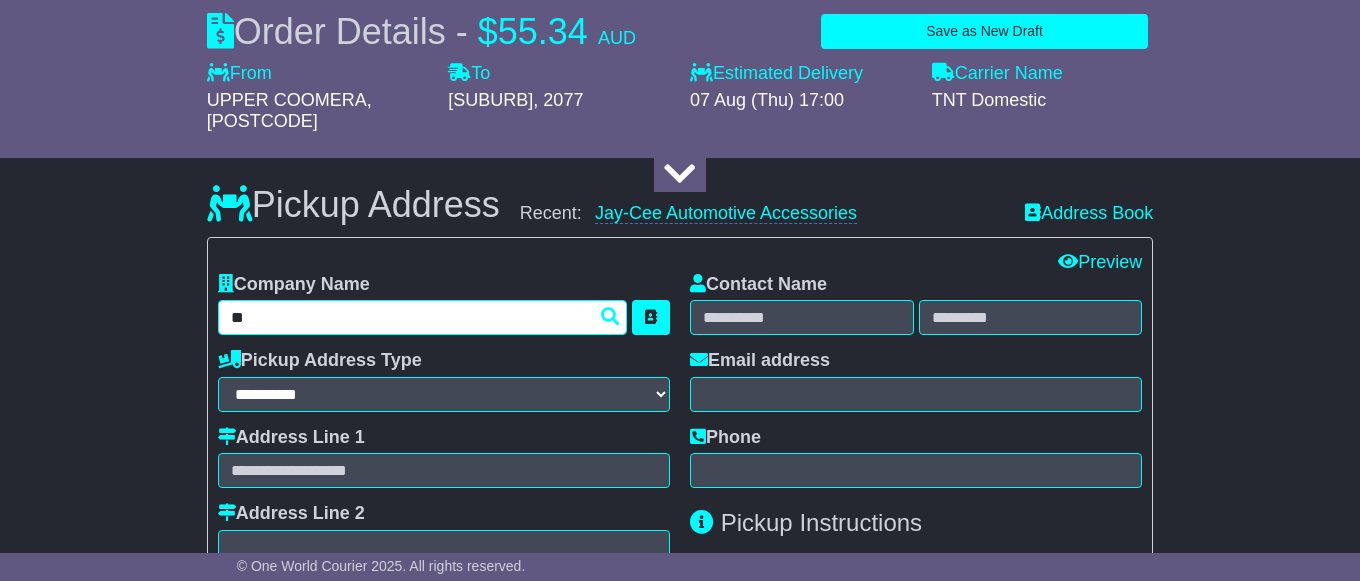 type on "***" 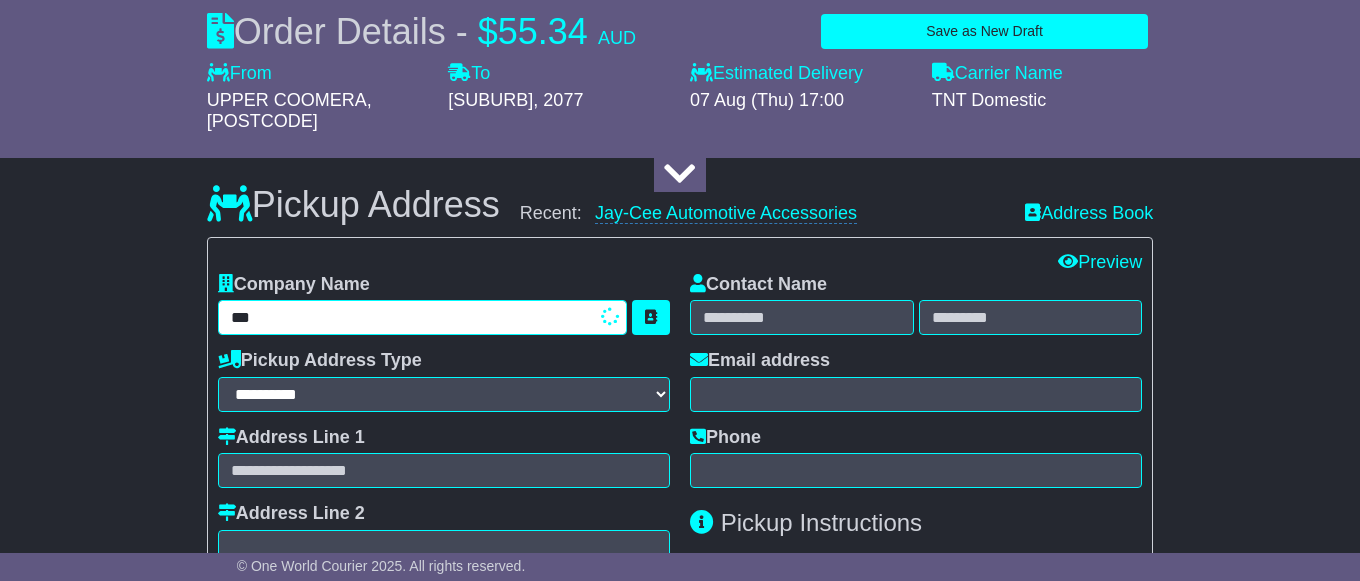 type on "**********" 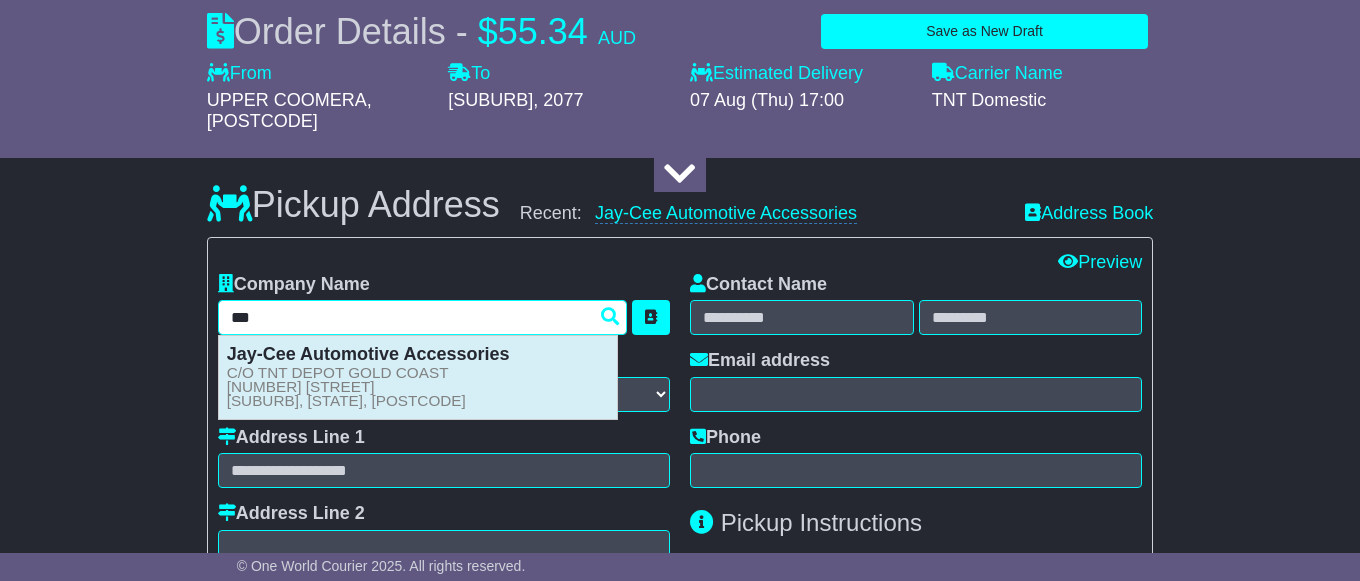 click on "C/O TNT DEPOT GOLD COAST 43 Days Road   UPPER COOMERA, QLD, 4209" at bounding box center [346, 387] 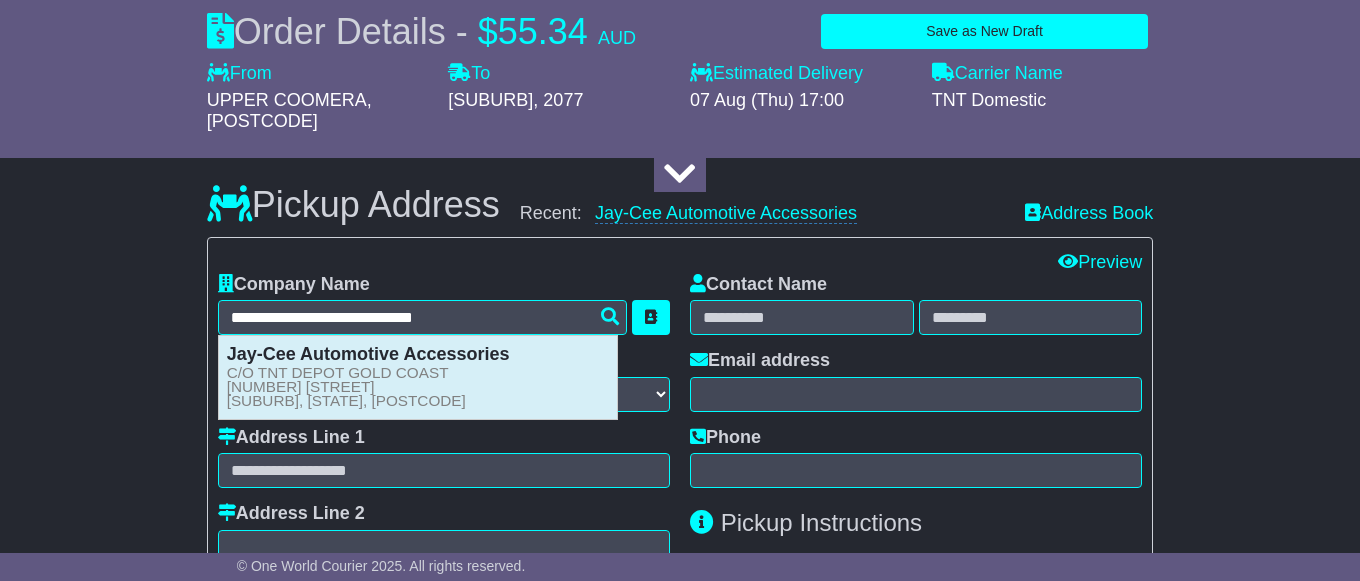 type 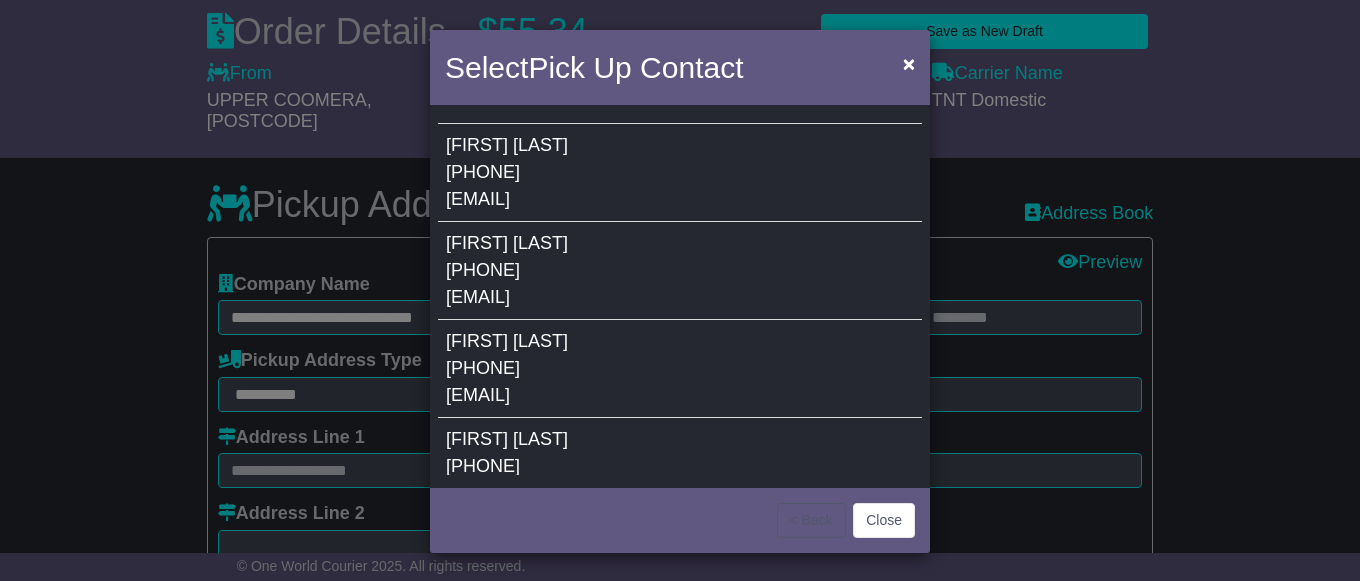 click on "Jeff   Campbell
0755715959
jay-cee@bigpond.com" at bounding box center [680, 271] 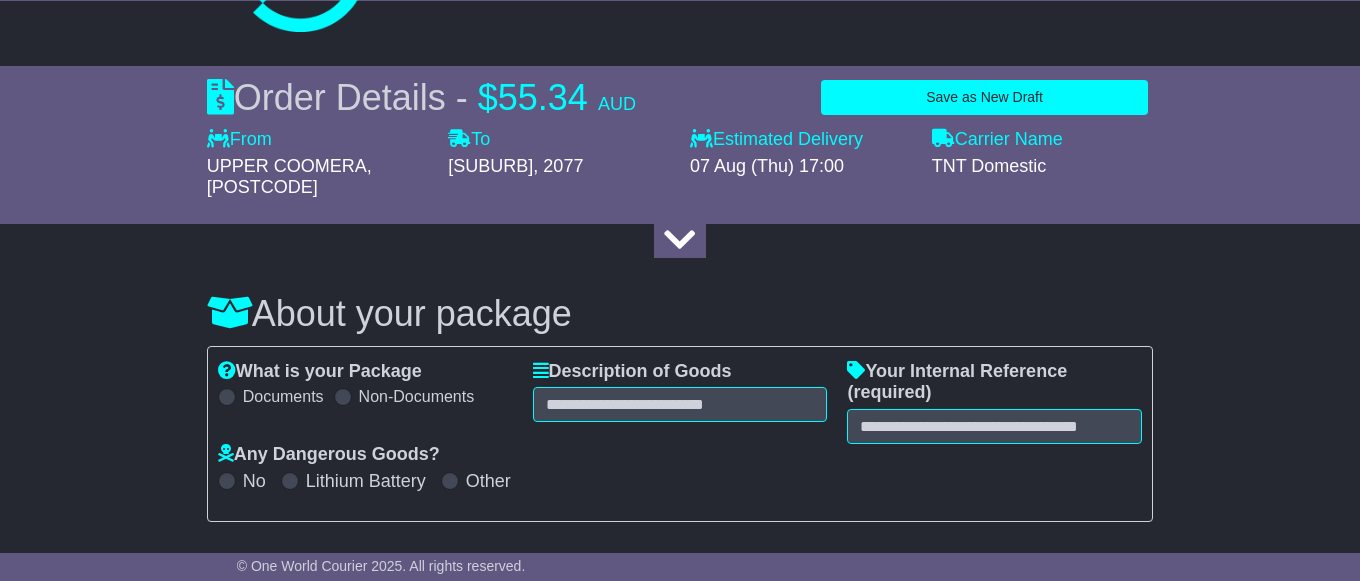 scroll, scrollTop: 102, scrollLeft: 0, axis: vertical 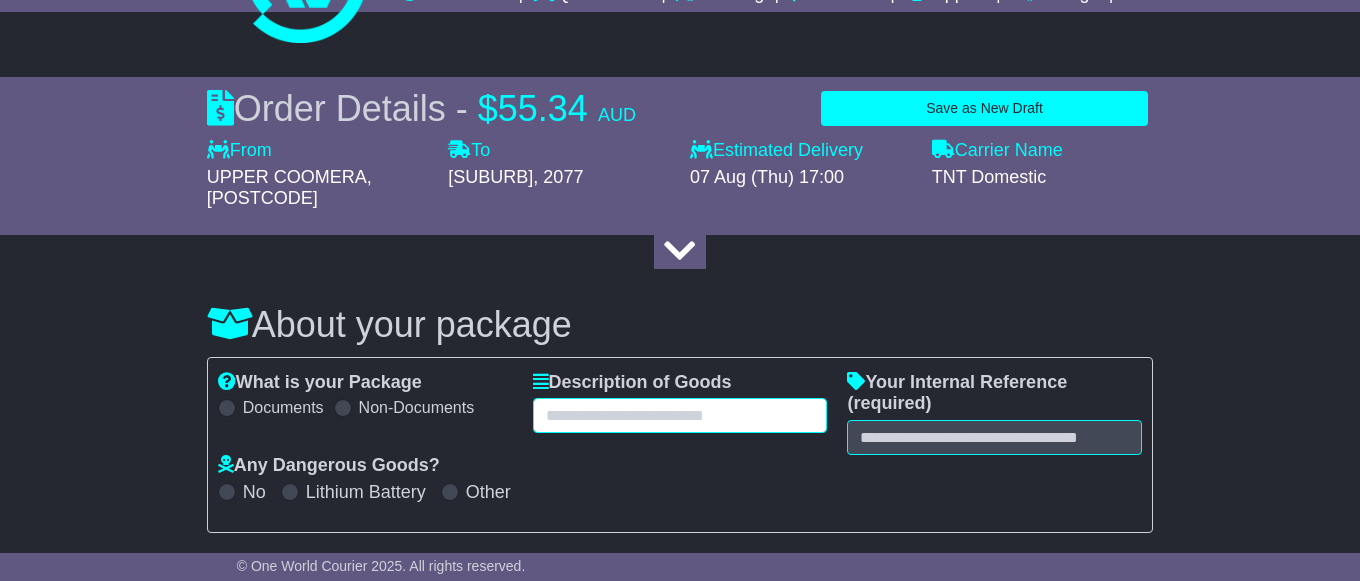 click at bounding box center (680, 415) 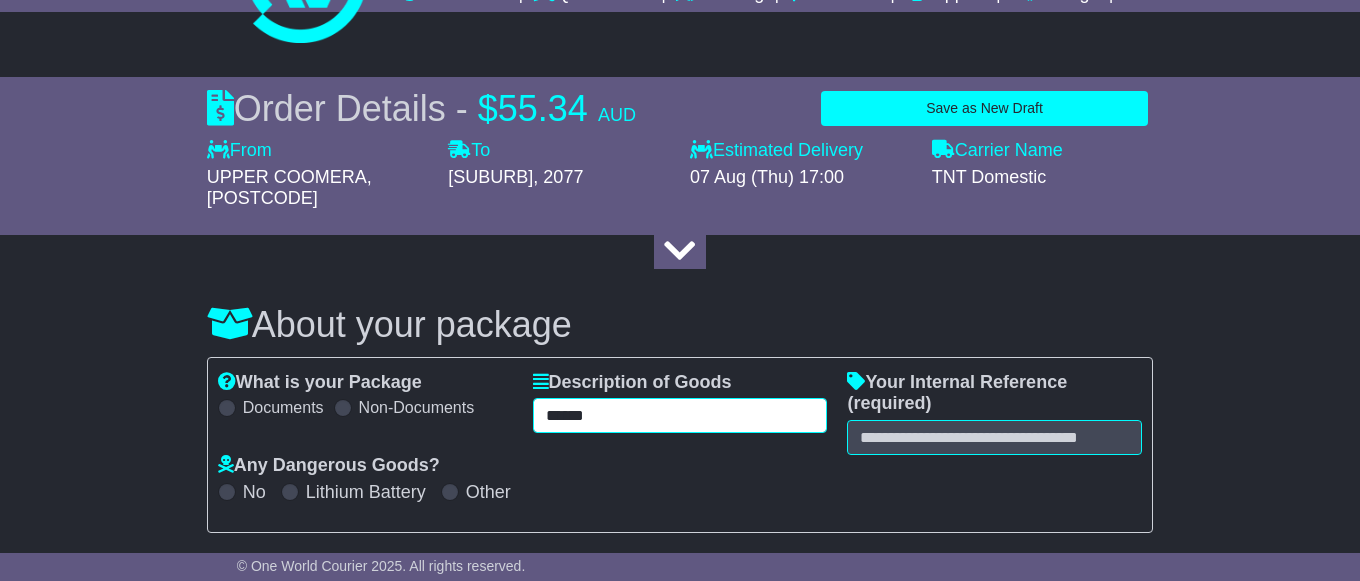 type on "******" 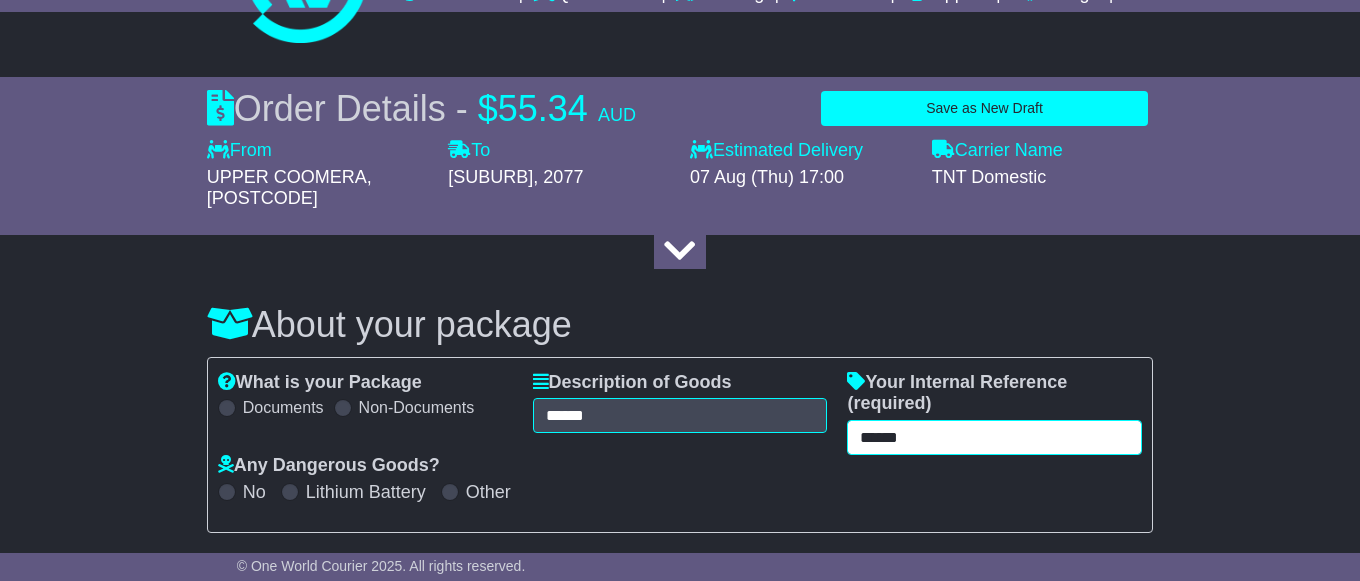 type on "******" 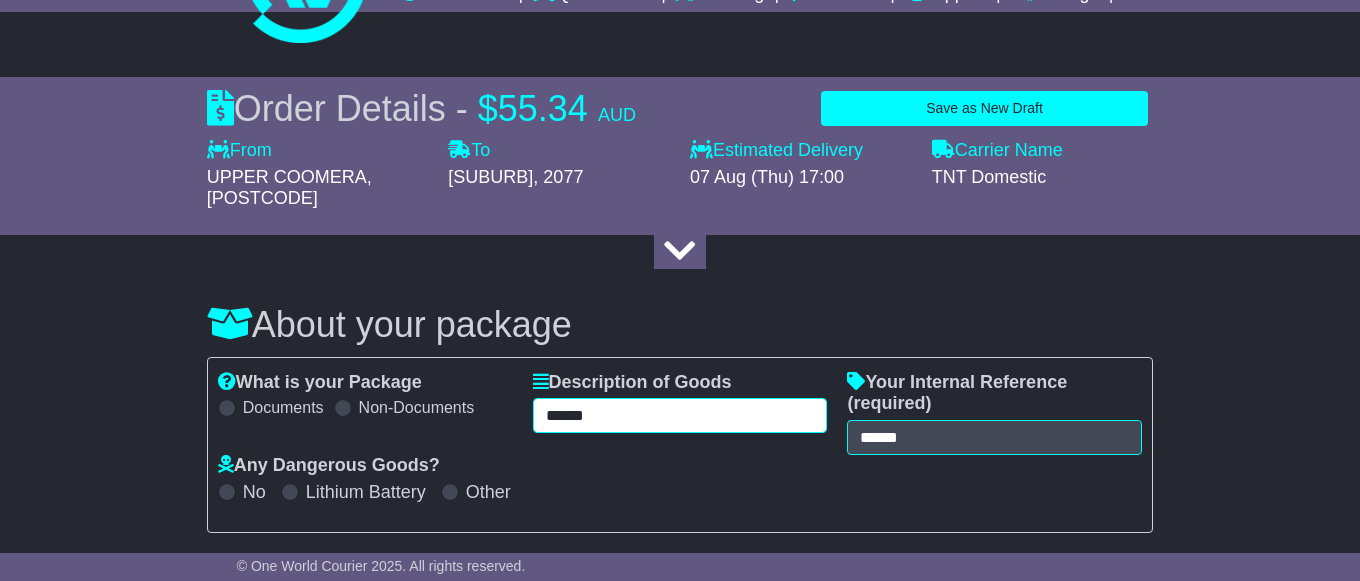 click on "******" at bounding box center [680, 415] 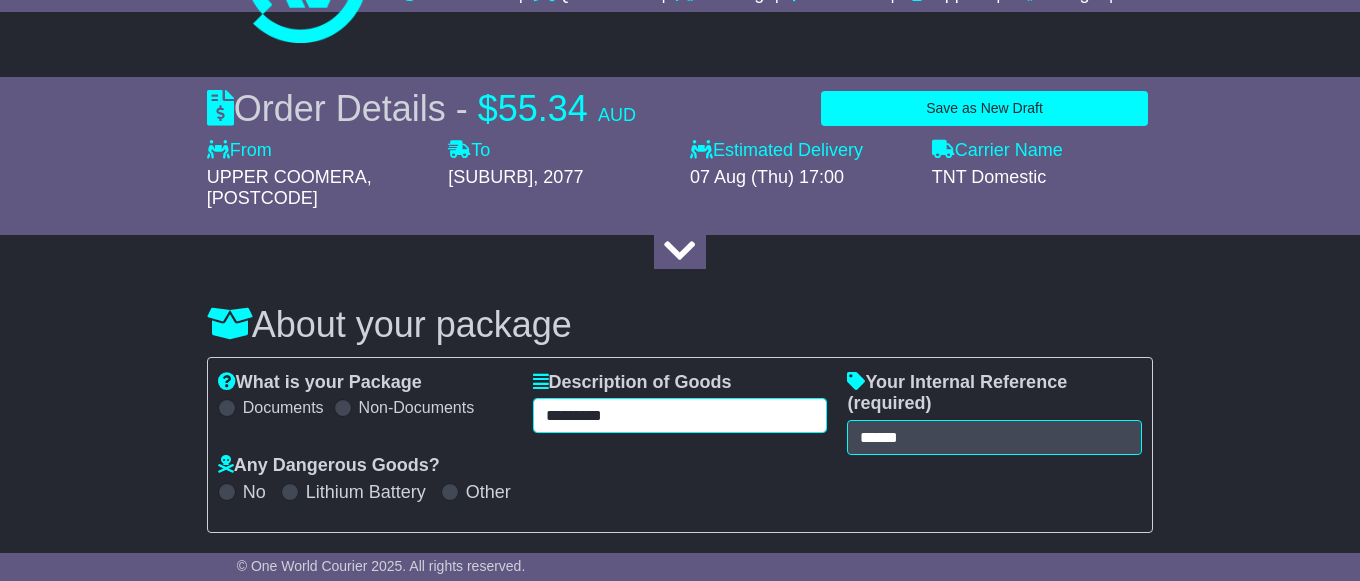 type on "*********" 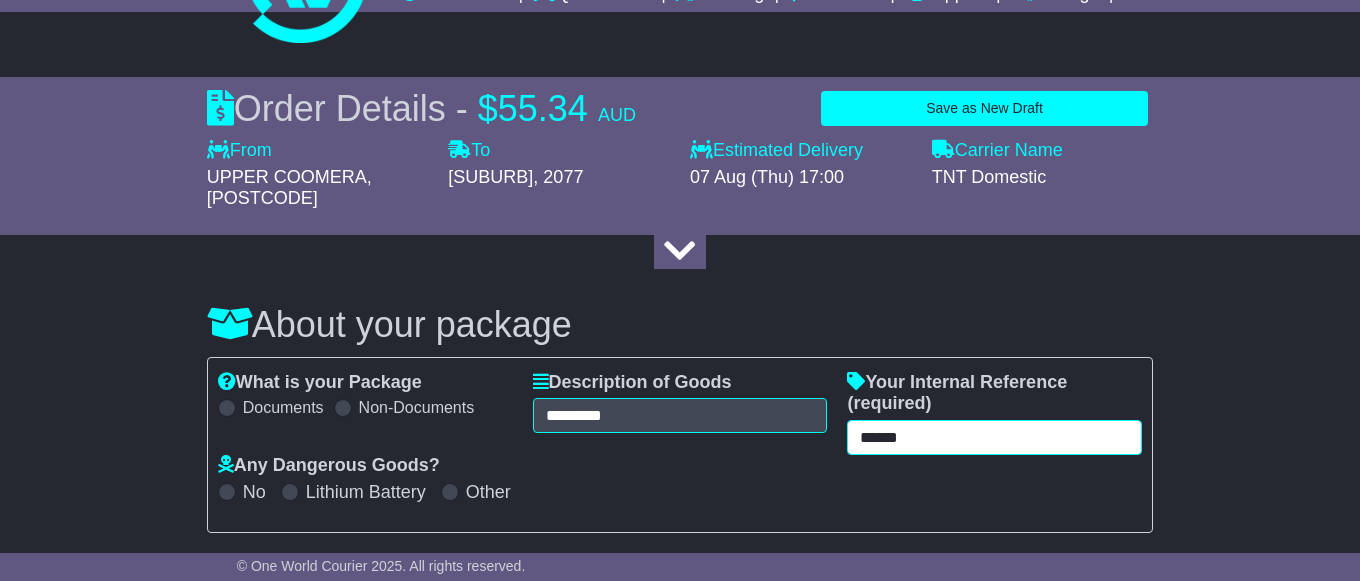drag, startPoint x: 856, startPoint y: 449, endPoint x: 859, endPoint y: 428, distance: 21.213203 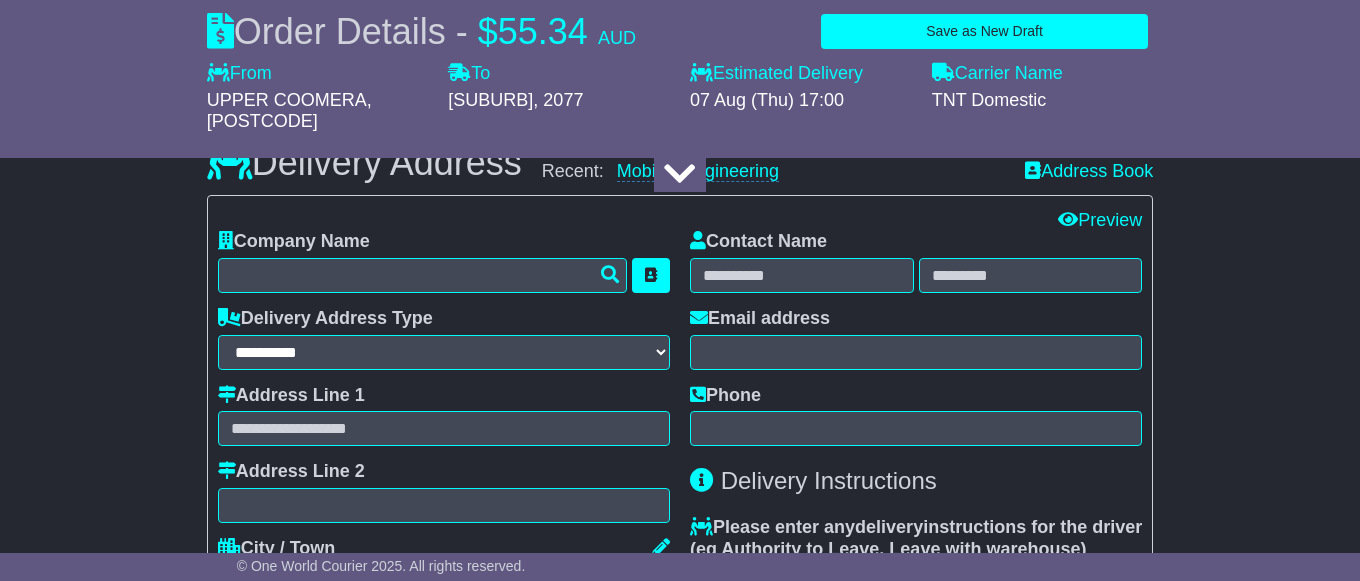 scroll, scrollTop: 1326, scrollLeft: 0, axis: vertical 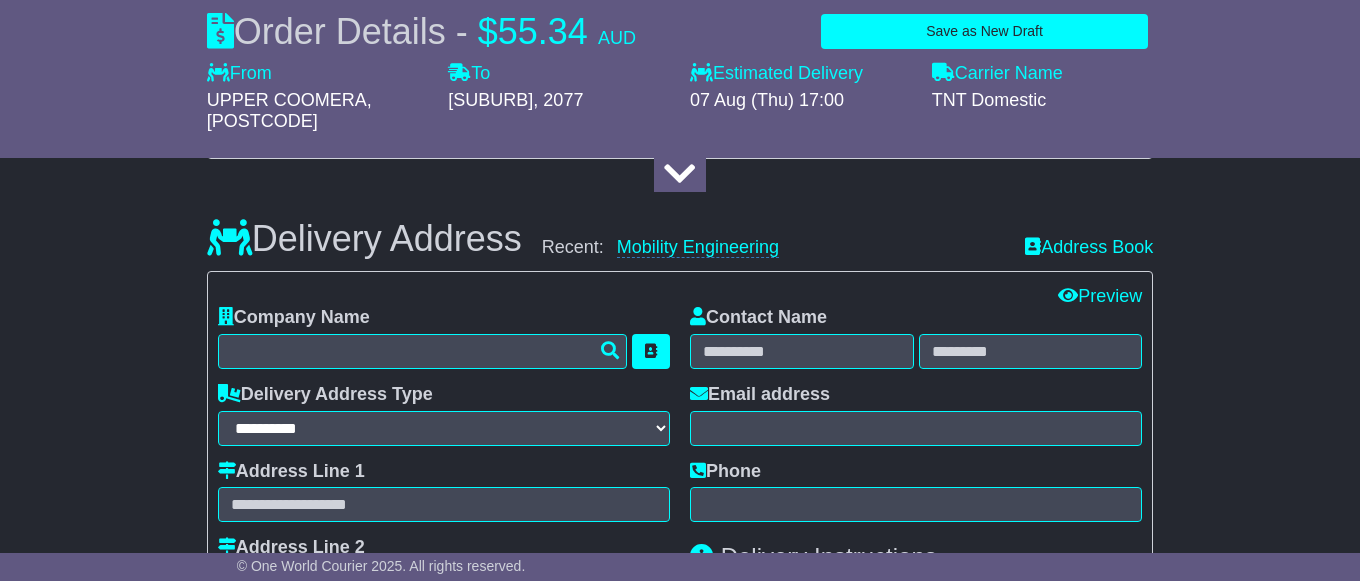 type on "*********" 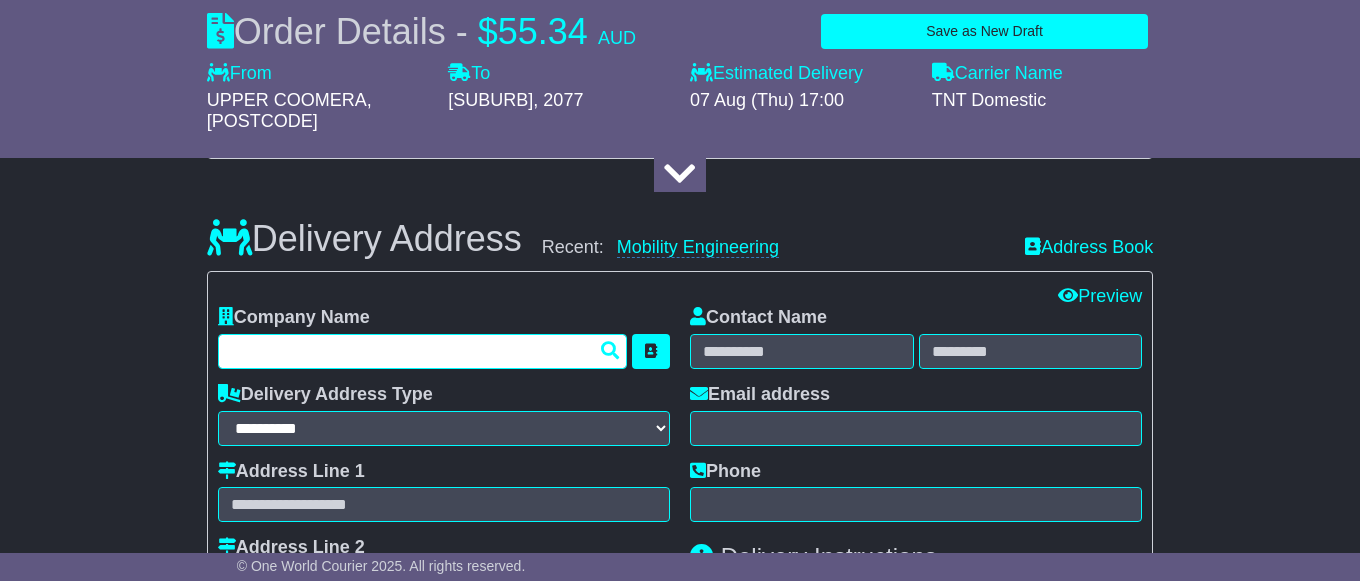 click at bounding box center (422, 351) 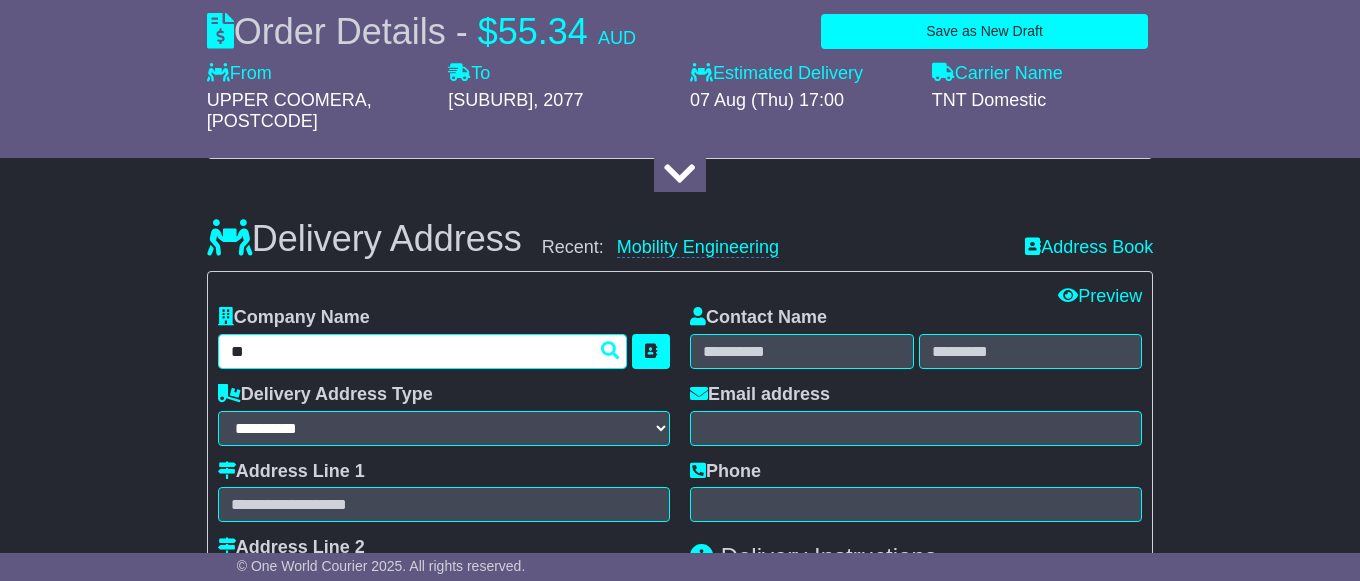 type on "***" 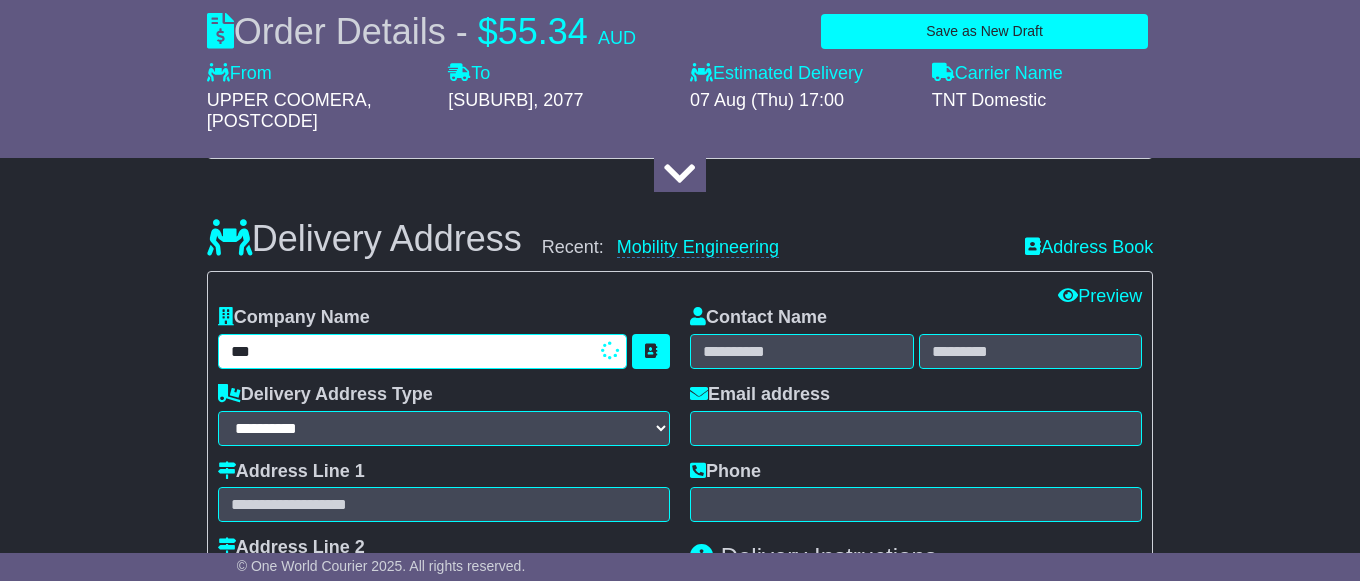 type on "**********" 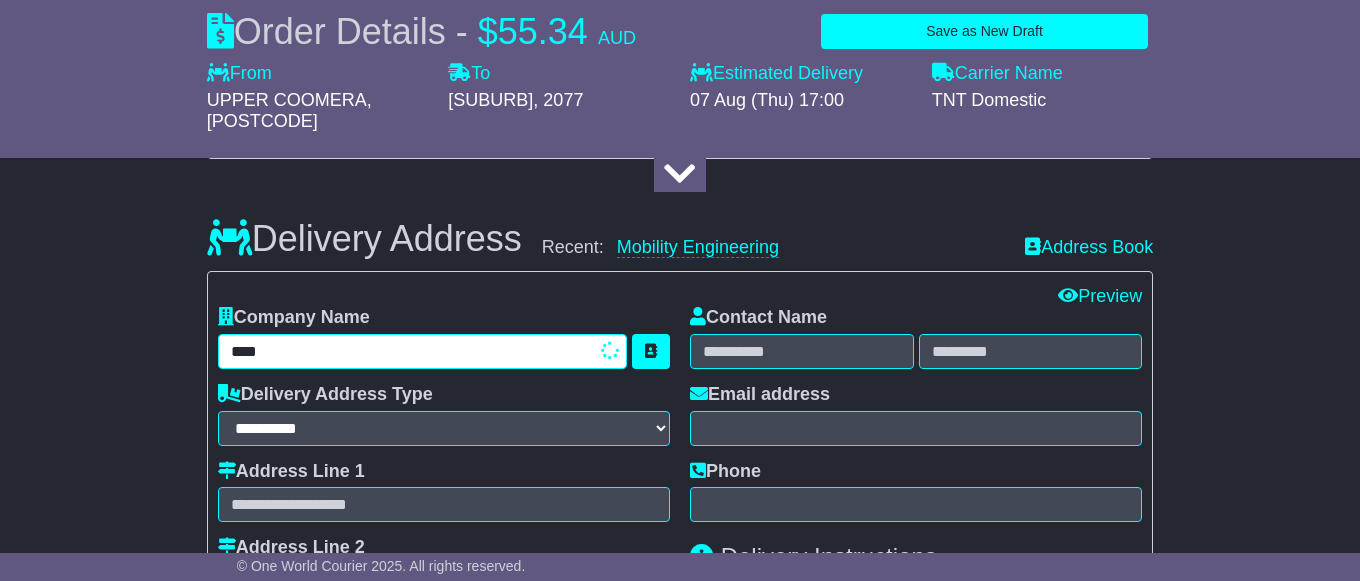 type on "*****" 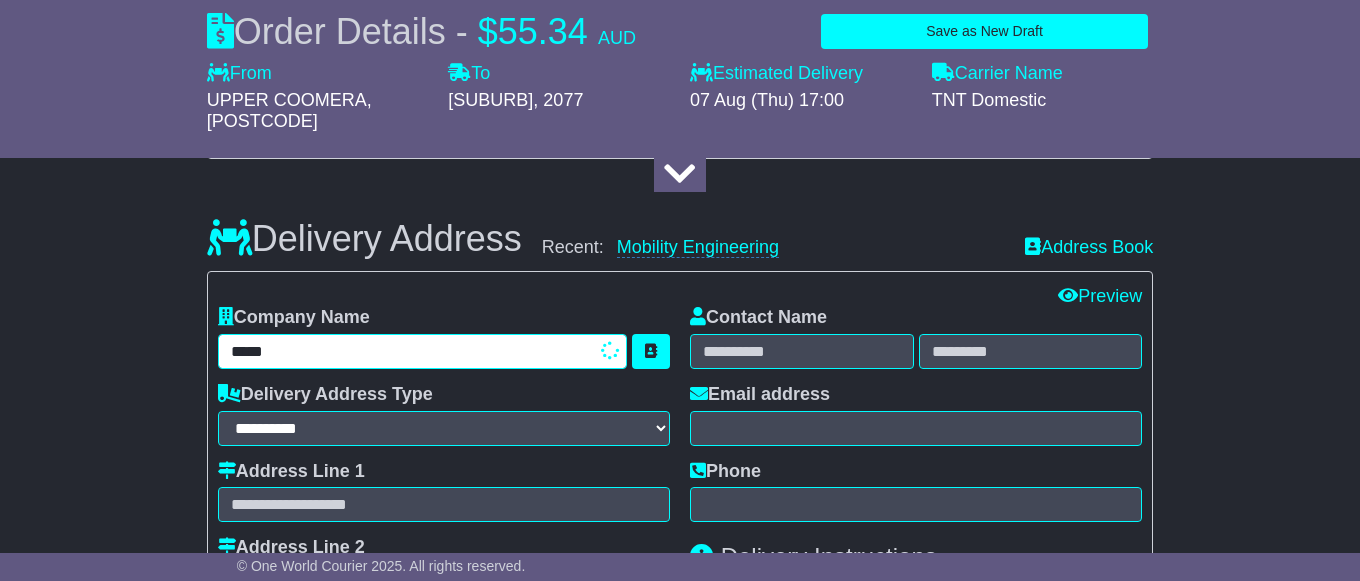 type 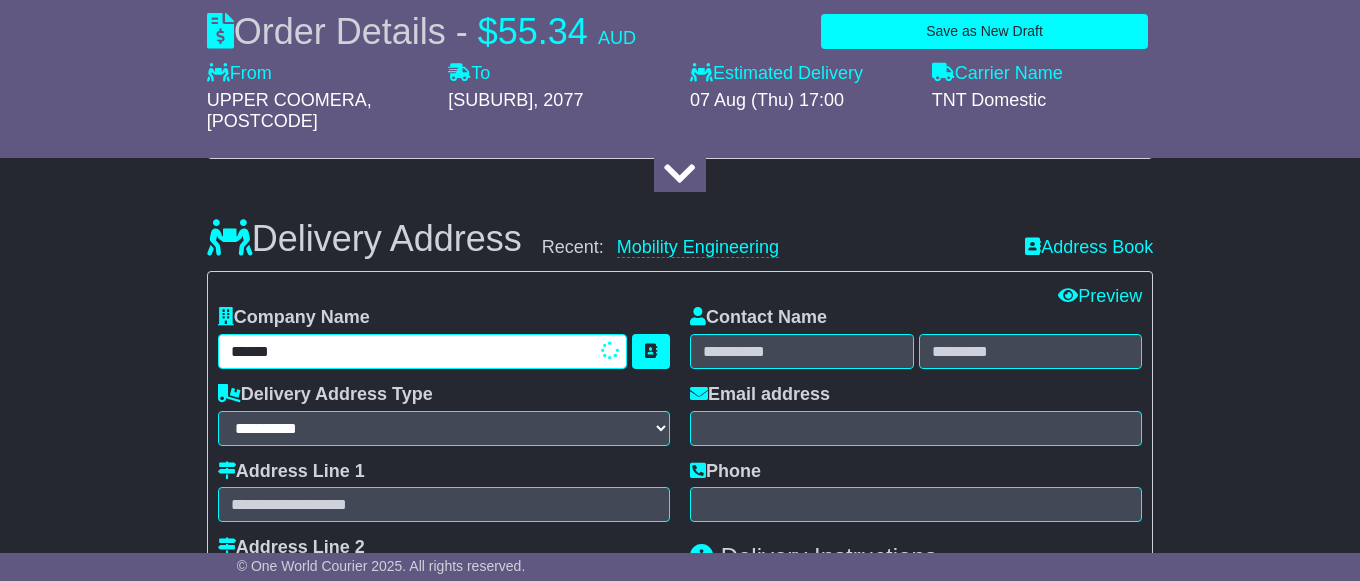 type on "**********" 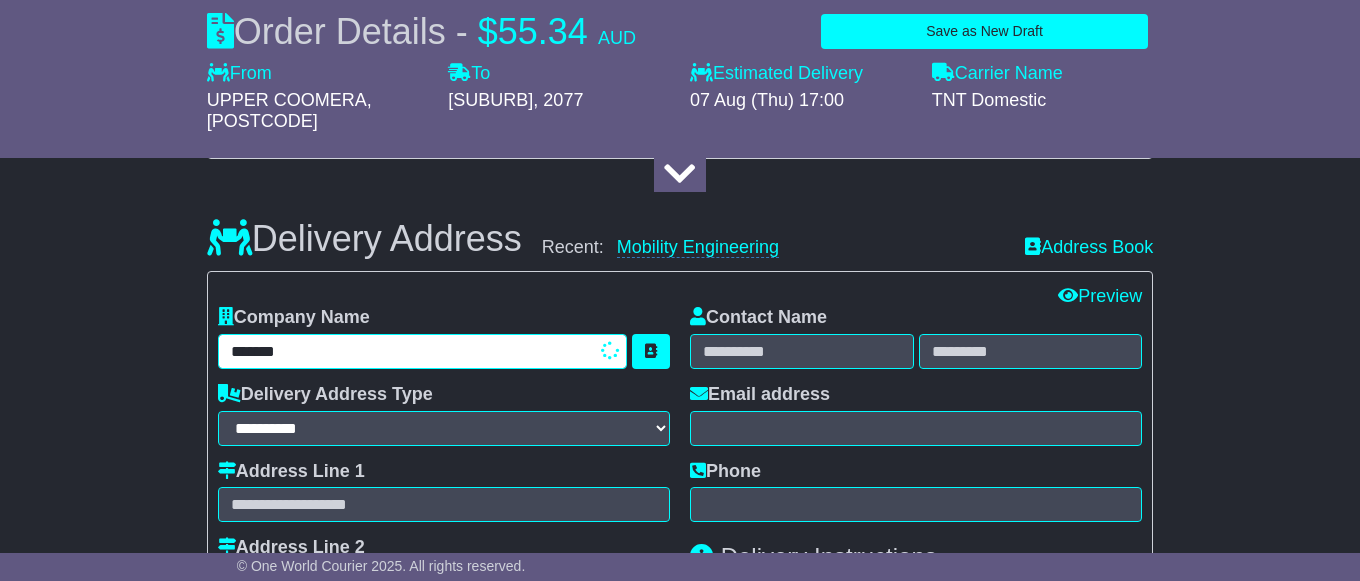 type on "********" 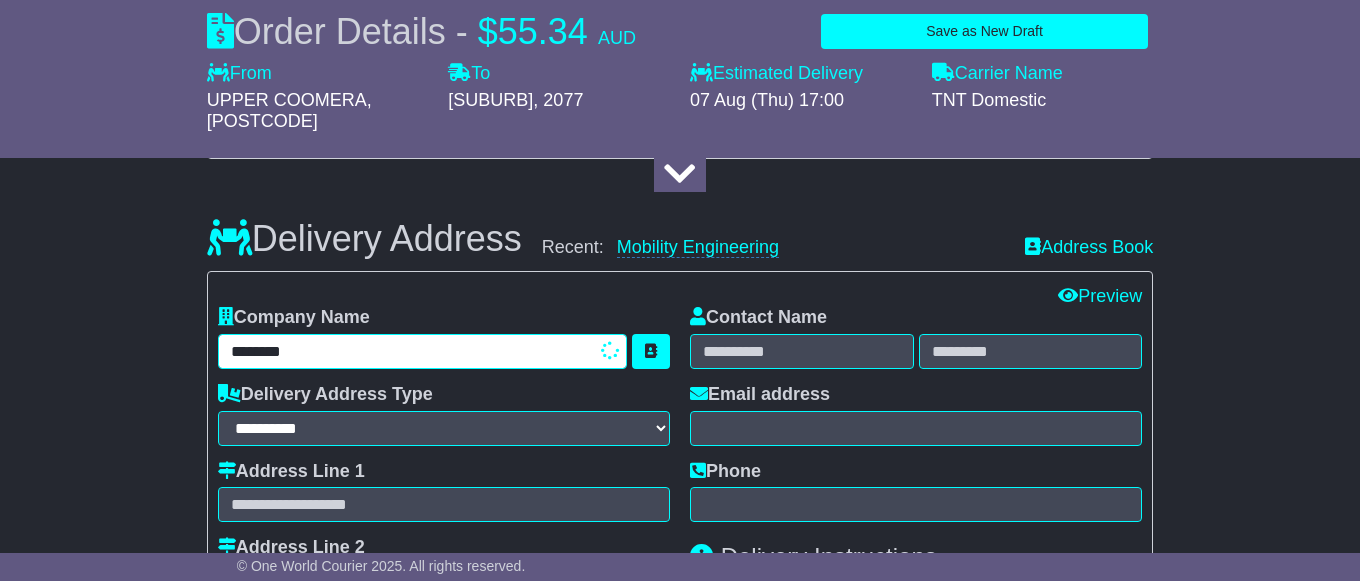 type on "**********" 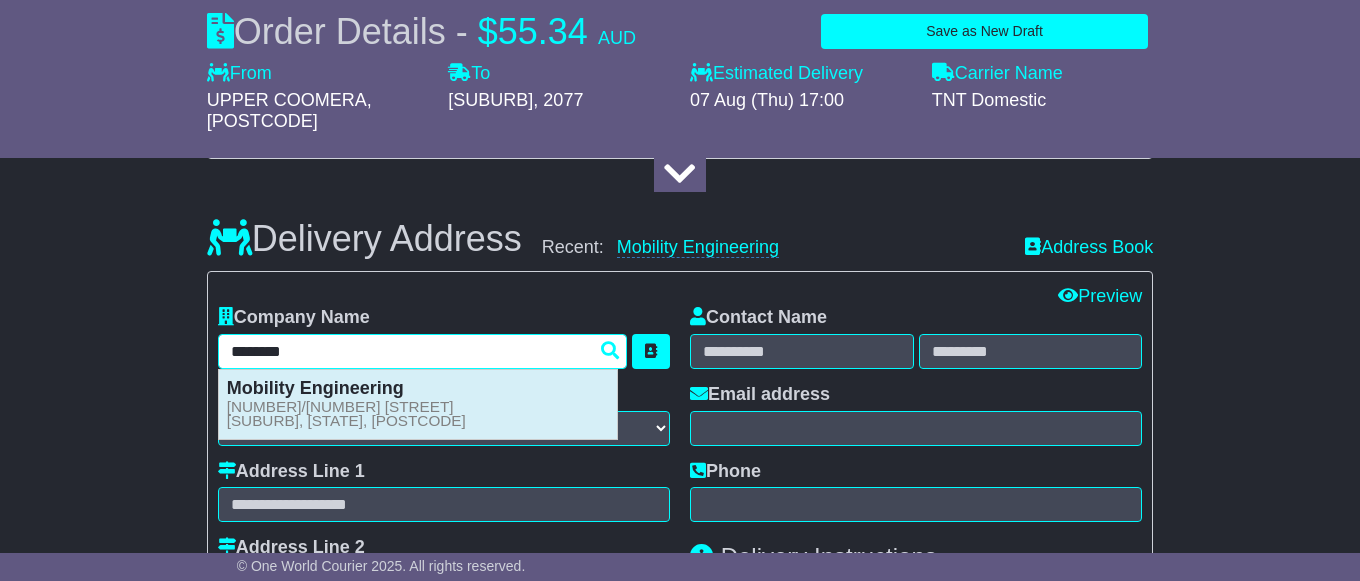 click on "Mobility Engineering 4/45 Salisbury Road   ASQUITH, NSW, 2077" at bounding box center [418, 404] 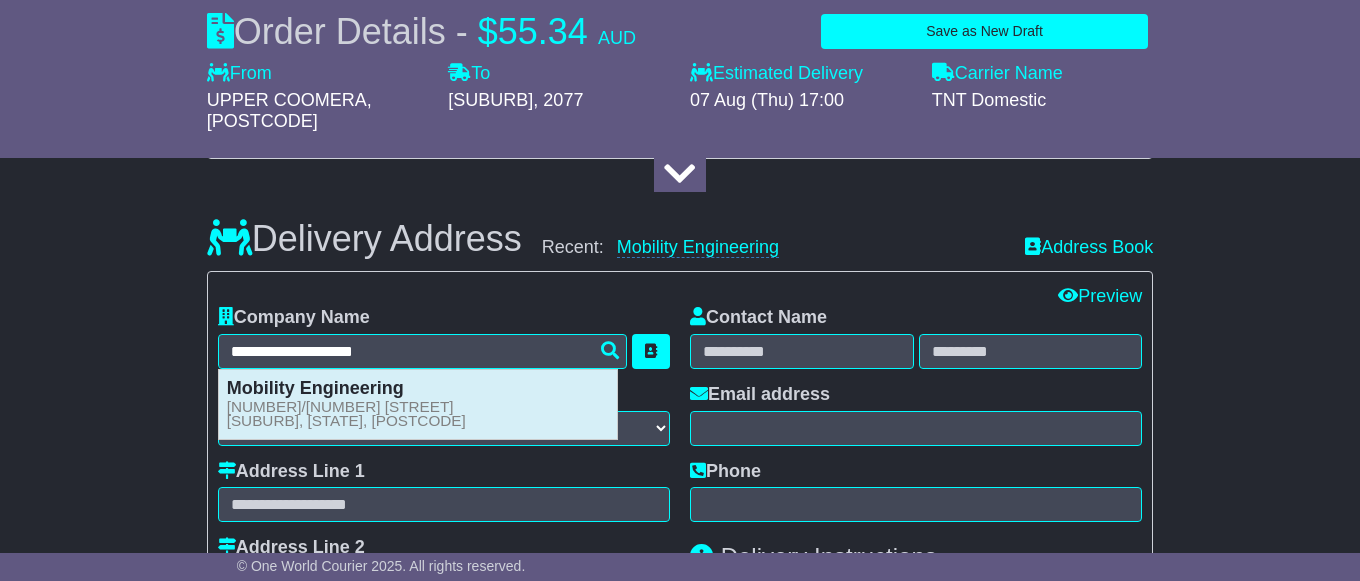 type 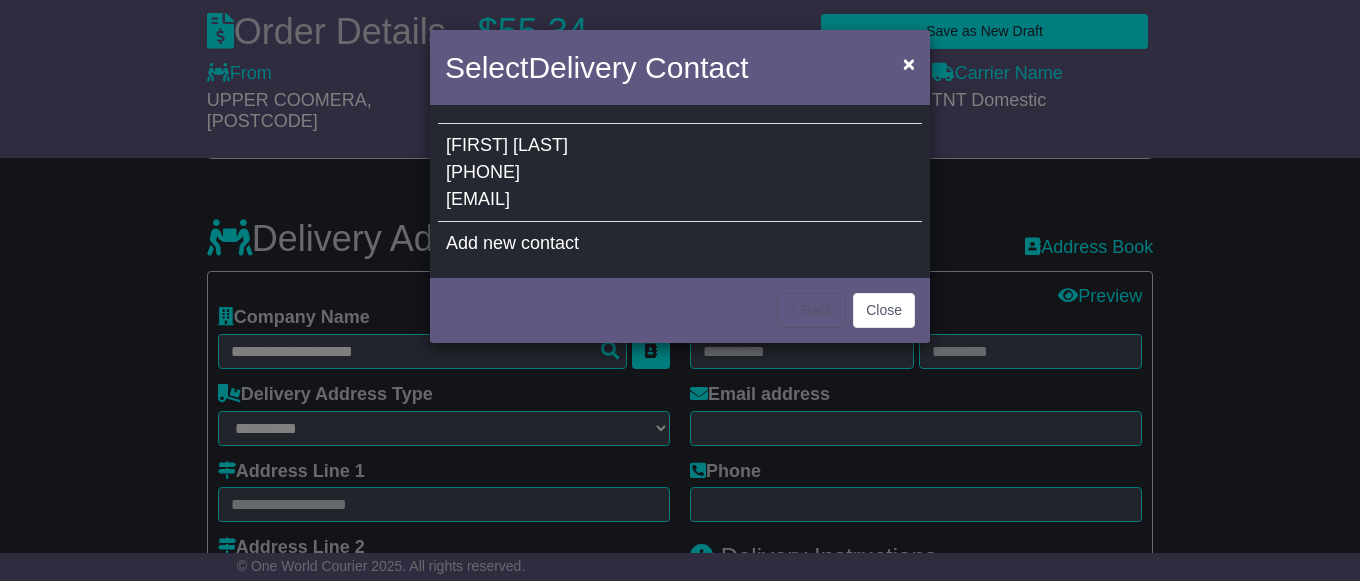 click on "Ryan   Lawler
02 9482 4572
ryan@mobilityengineering.com.au" at bounding box center (680, 173) 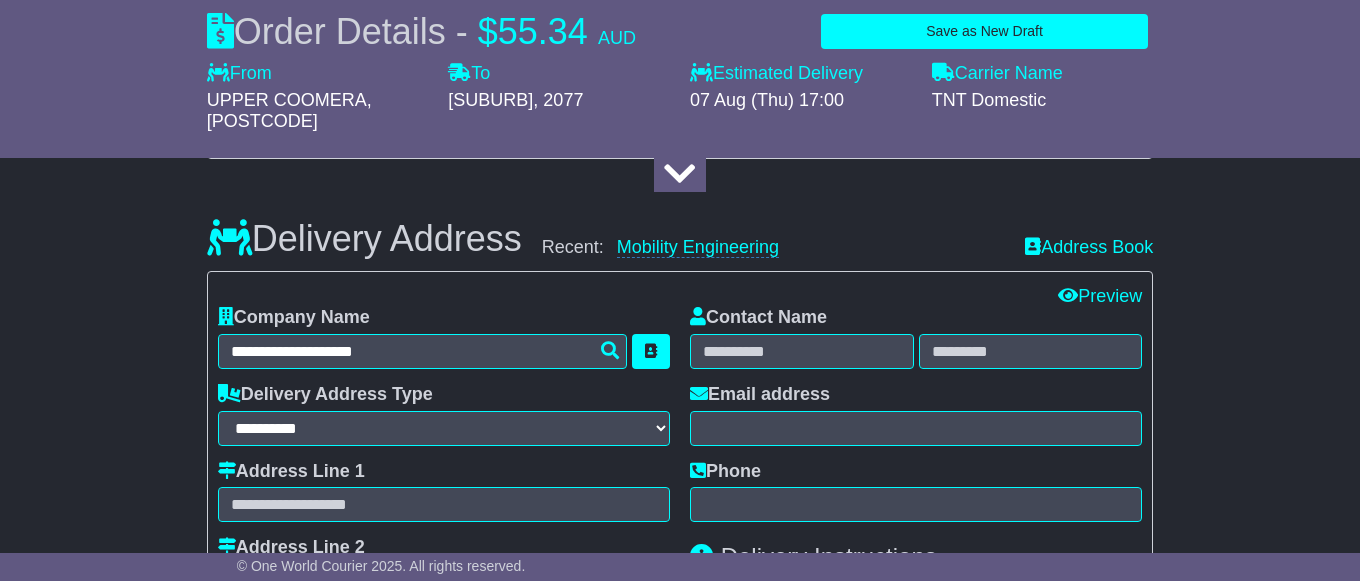 type on "**********" 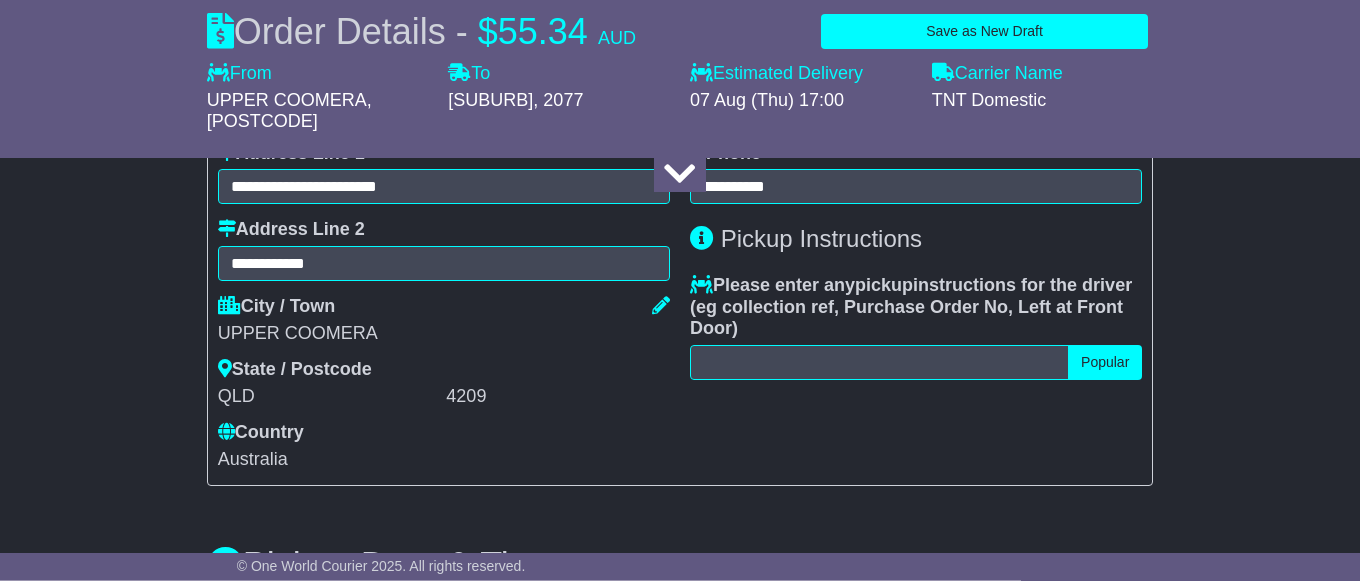 scroll, scrollTop: 918, scrollLeft: 0, axis: vertical 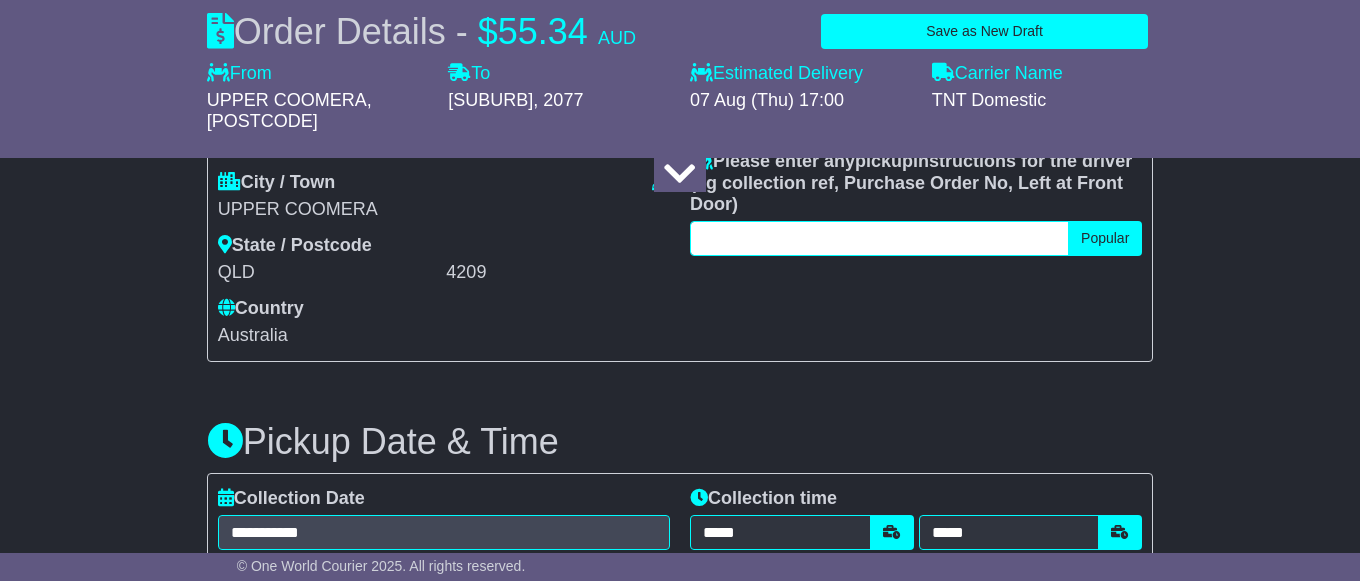 click at bounding box center [879, 238] 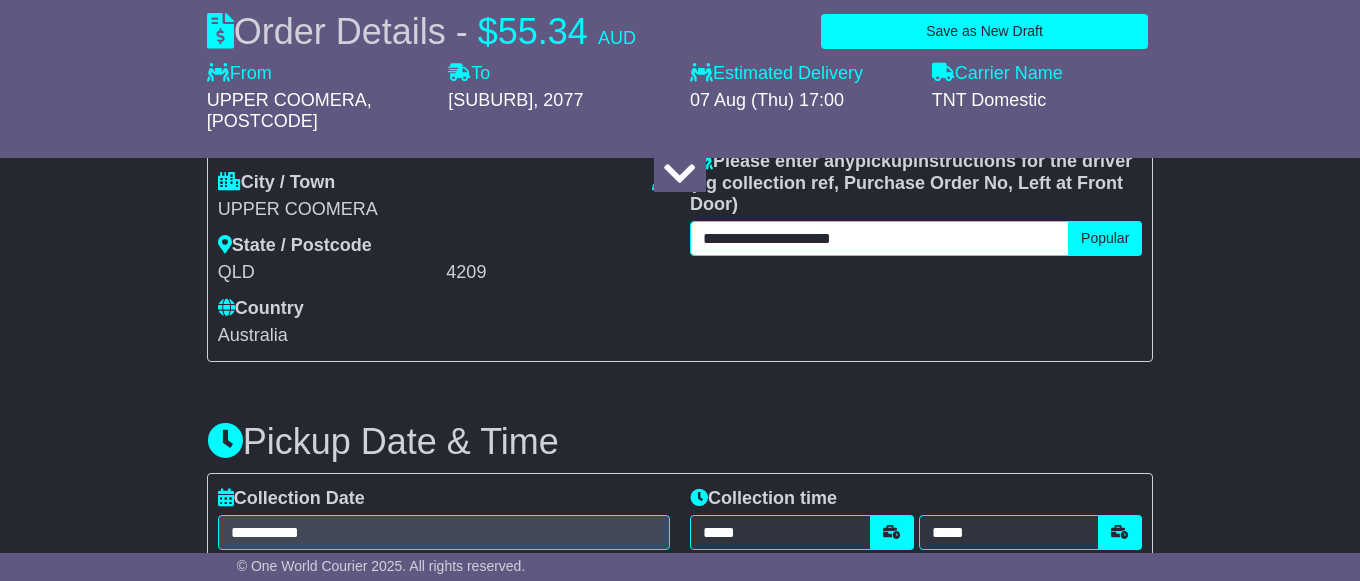 type on "**********" 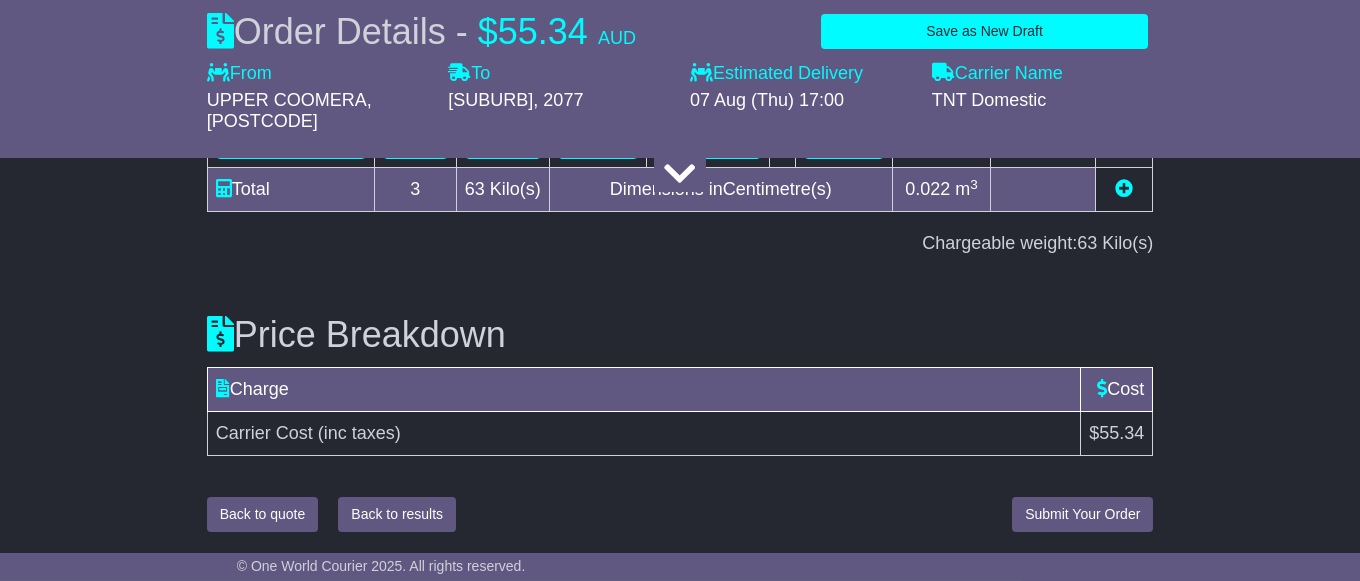 scroll, scrollTop: 2693, scrollLeft: 0, axis: vertical 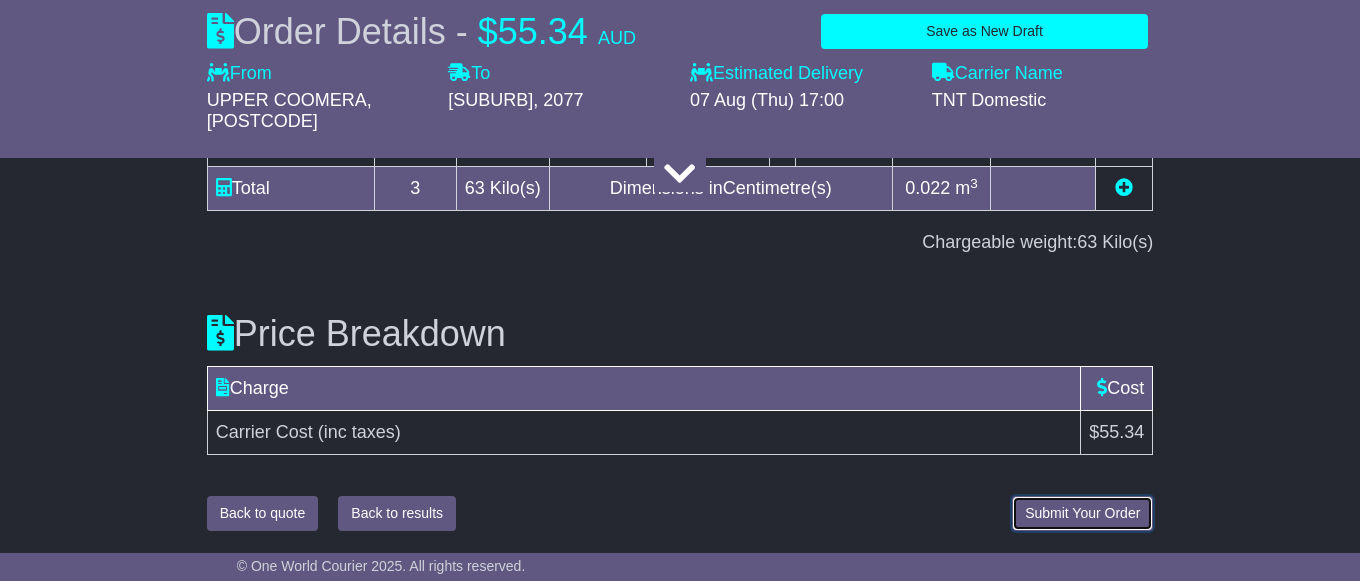 click on "Submit Your Order" at bounding box center [1082, 513] 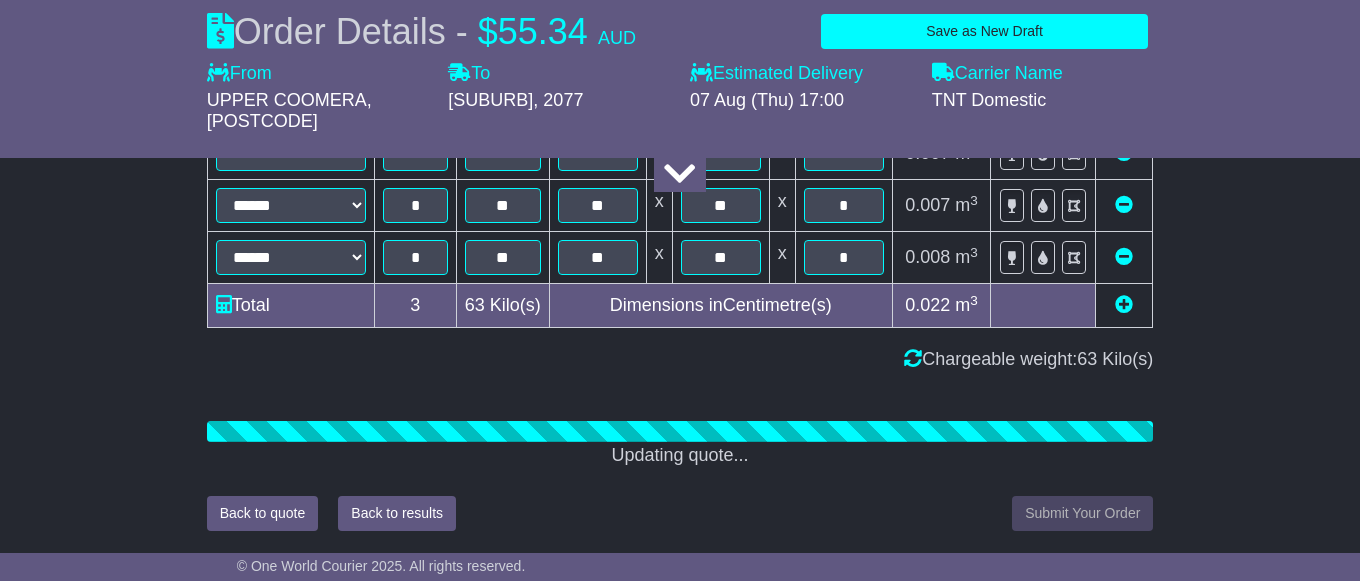 scroll, scrollTop: 2577, scrollLeft: 0, axis: vertical 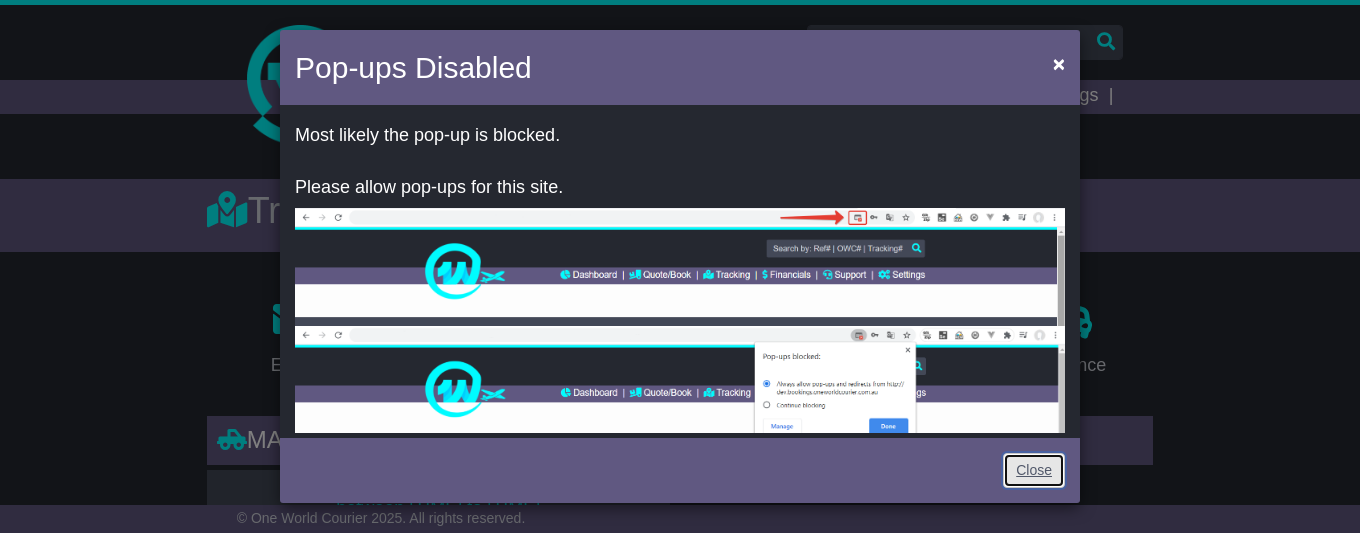 click on "Close" at bounding box center (1034, 470) 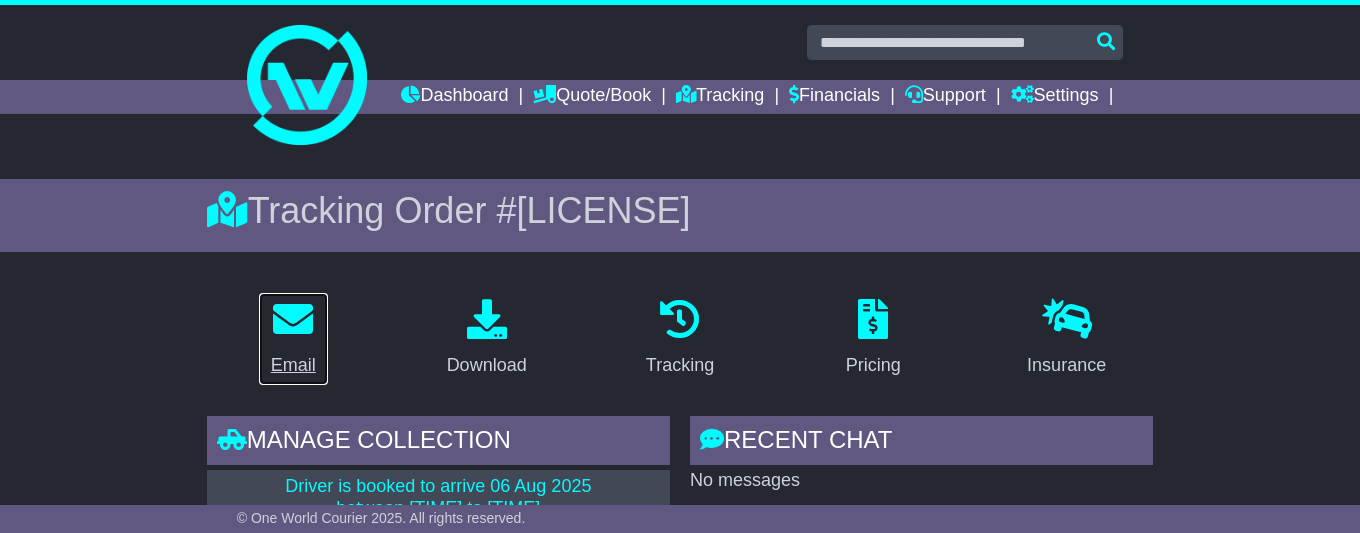 click at bounding box center [293, 319] 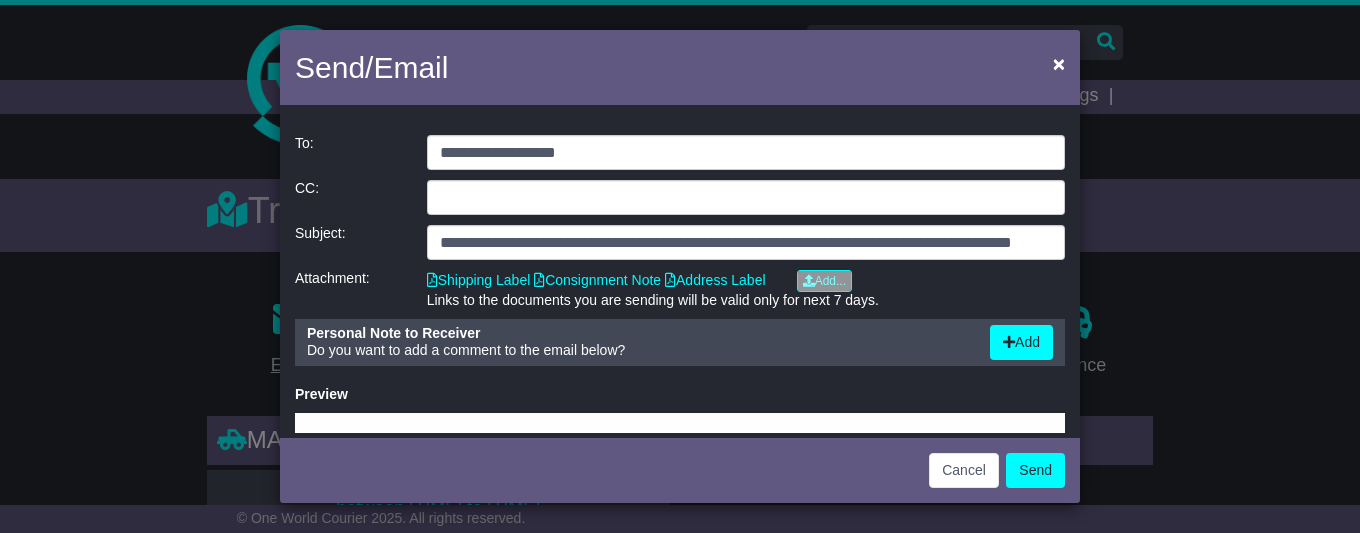 scroll, scrollTop: 0, scrollLeft: 0, axis: both 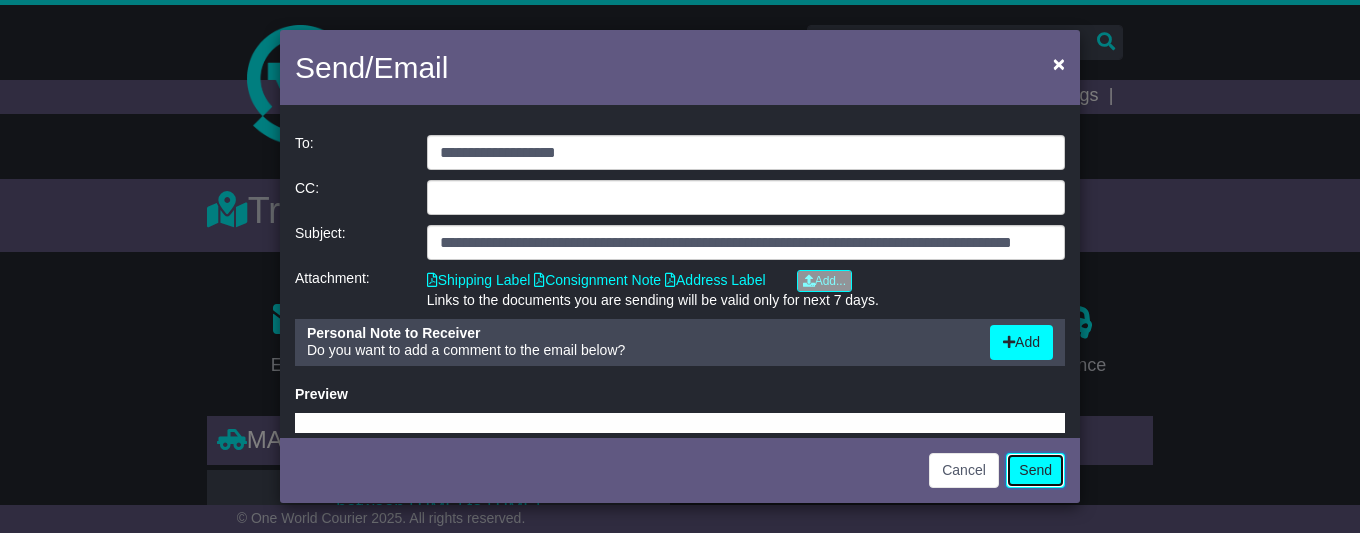 click on "Send" 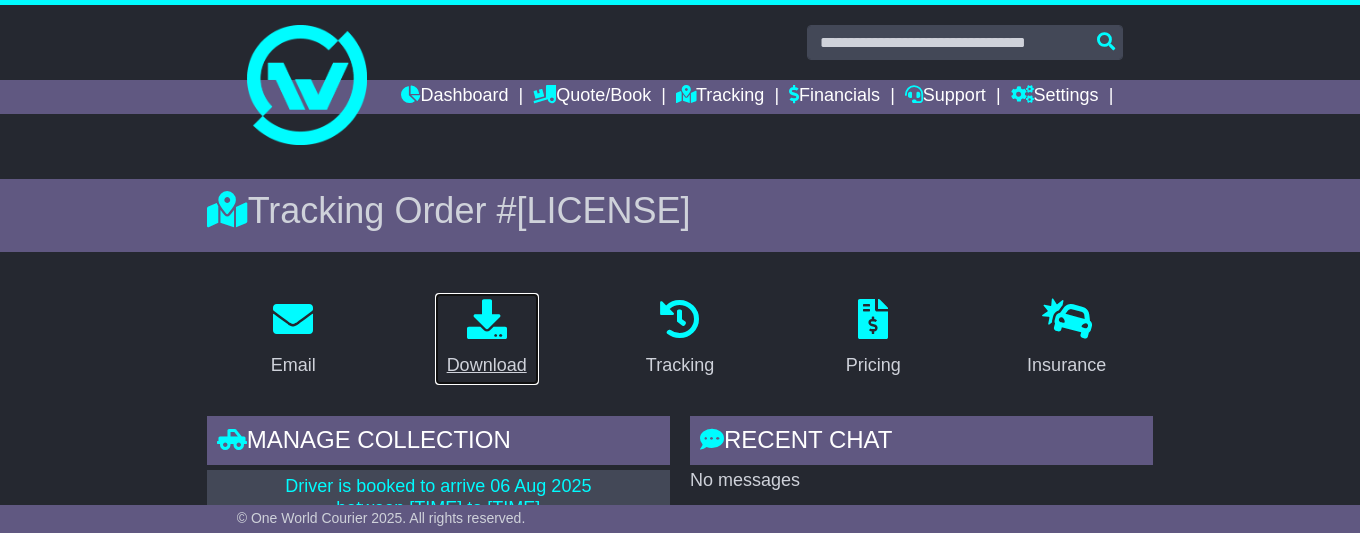 click on "Download" at bounding box center (487, 339) 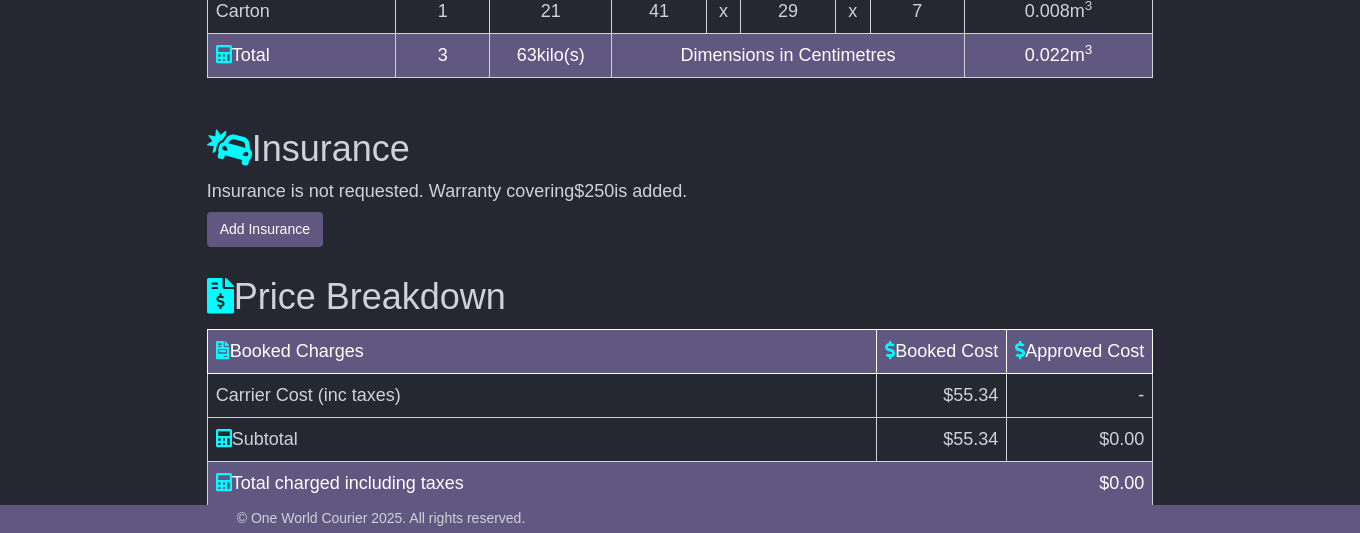 scroll, scrollTop: 2040, scrollLeft: 0, axis: vertical 